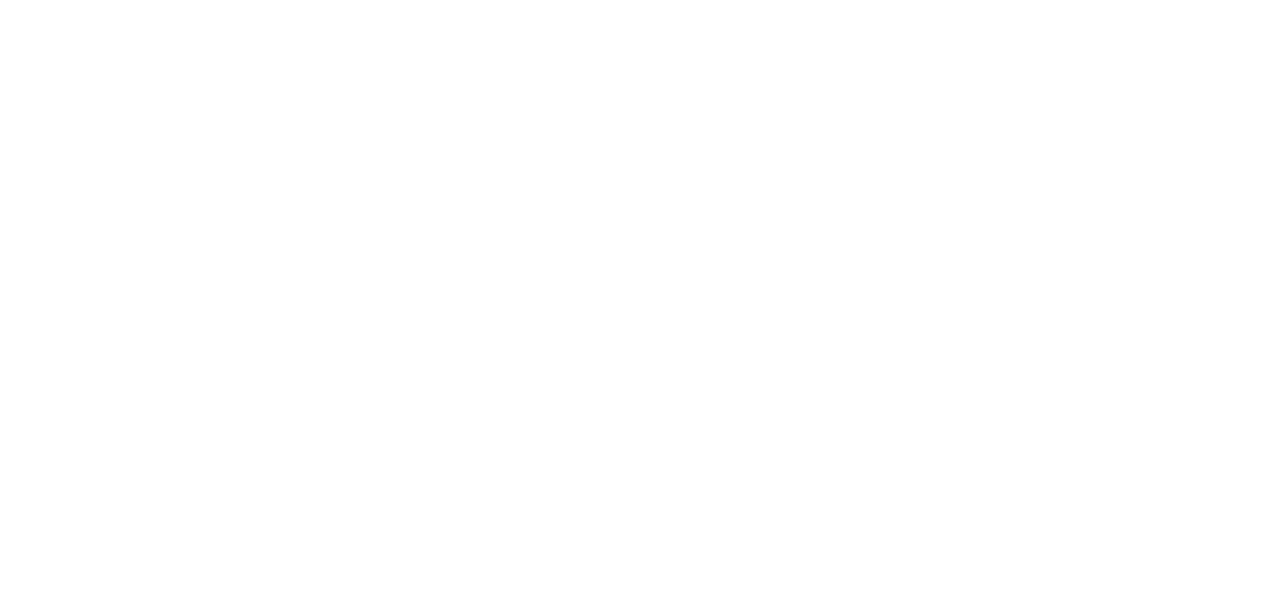 scroll, scrollTop: 0, scrollLeft: 0, axis: both 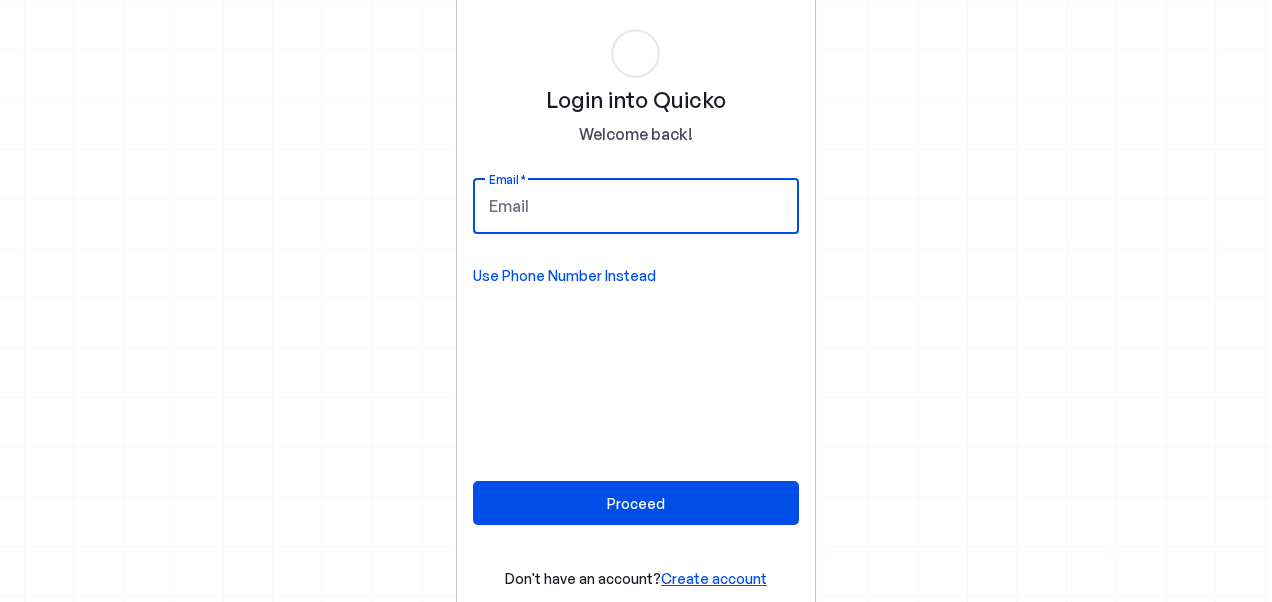 drag, startPoint x: 0, startPoint y: 0, endPoint x: 559, endPoint y: 207, distance: 596.09564 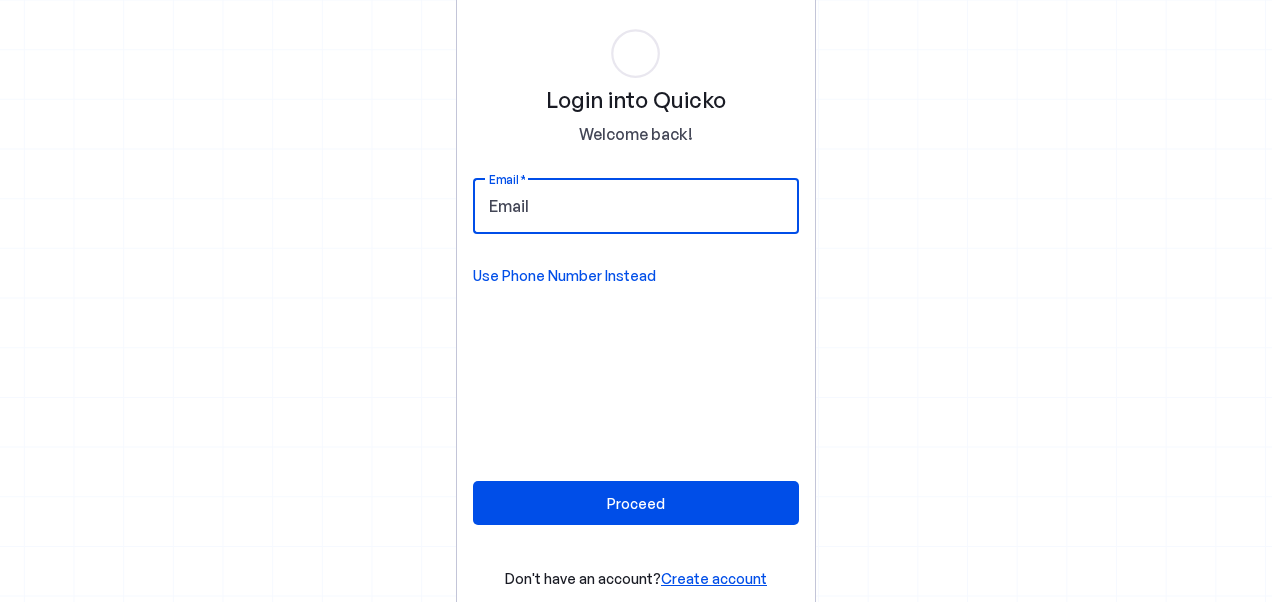 click on "Email" at bounding box center (636, 206) 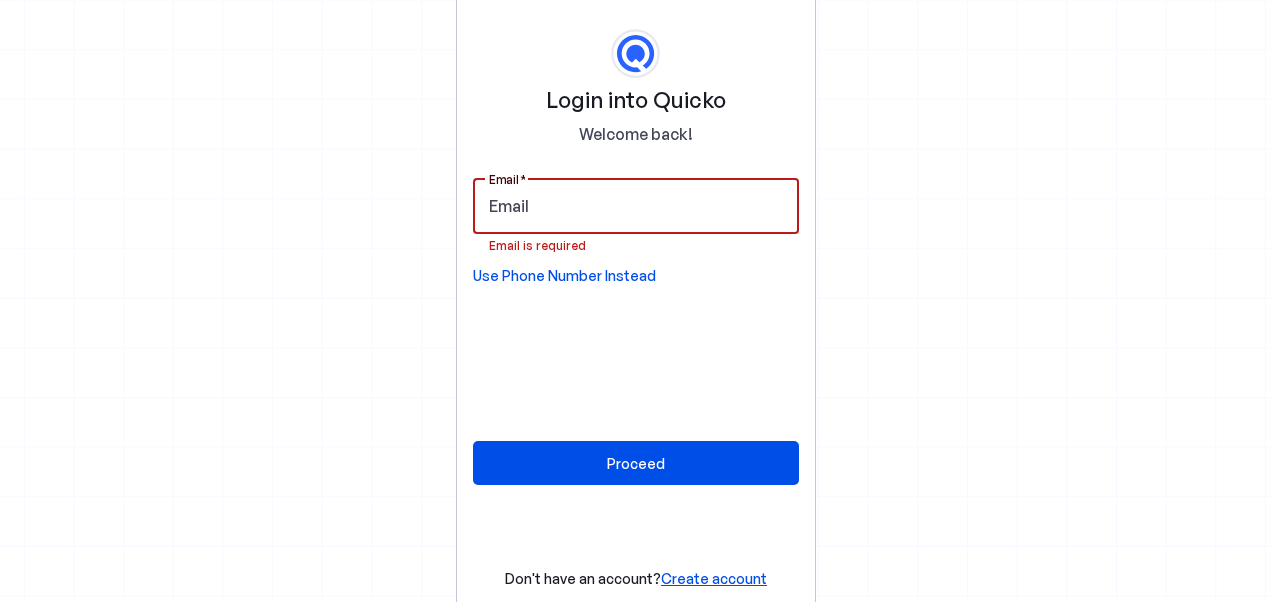 click on "Email" at bounding box center [636, 206] 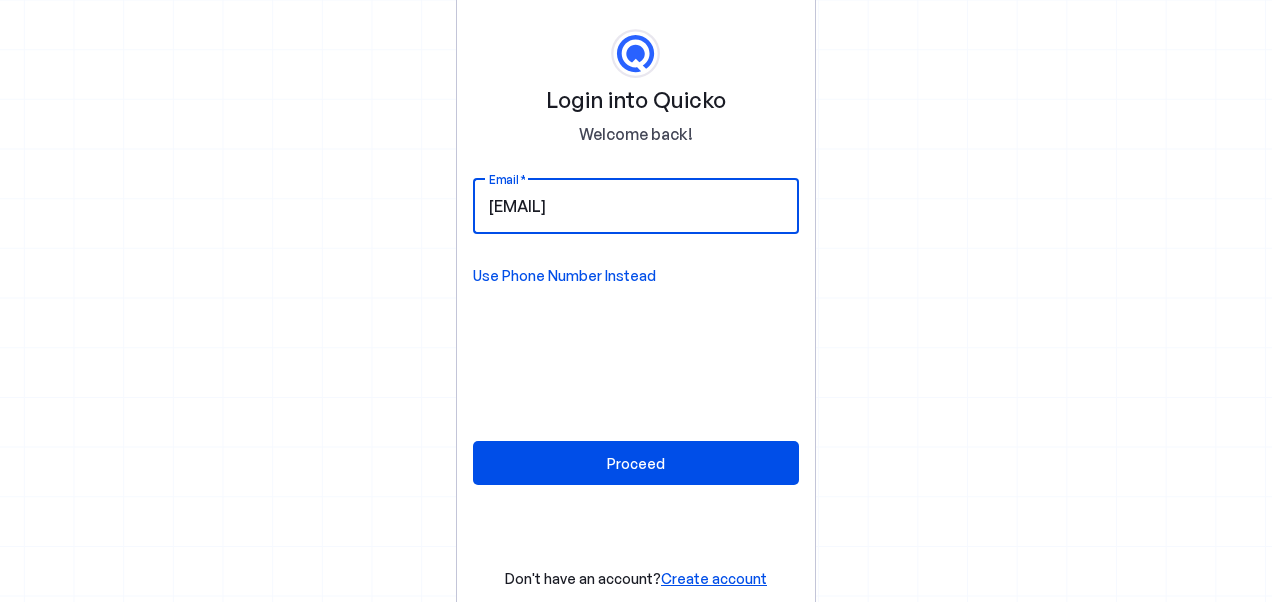 type on "pankajkumar.mahto@caidya.com" 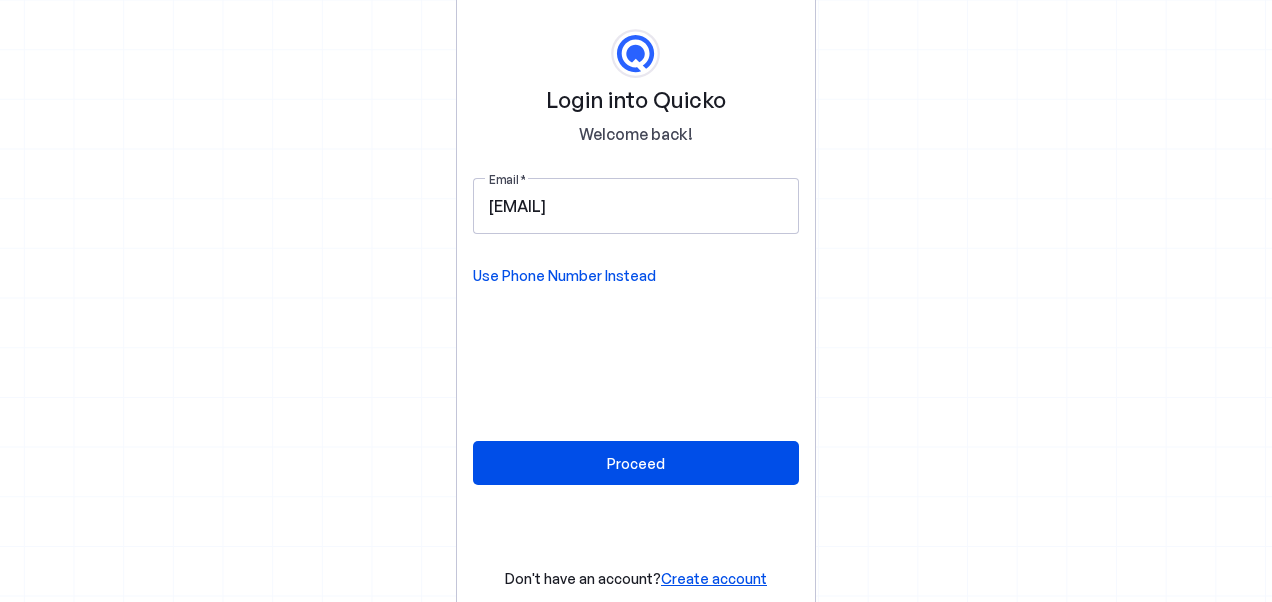 click on "Use Phone Number Instead" at bounding box center (564, 276) 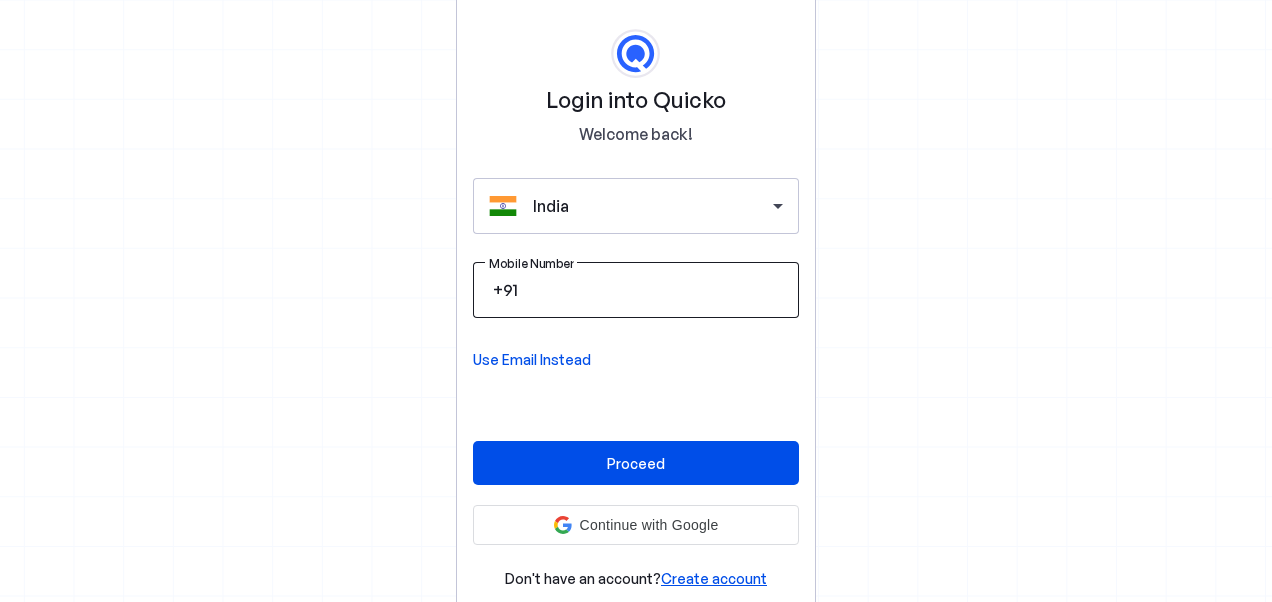 click on "Mobile Number" at bounding box center (652, 290) 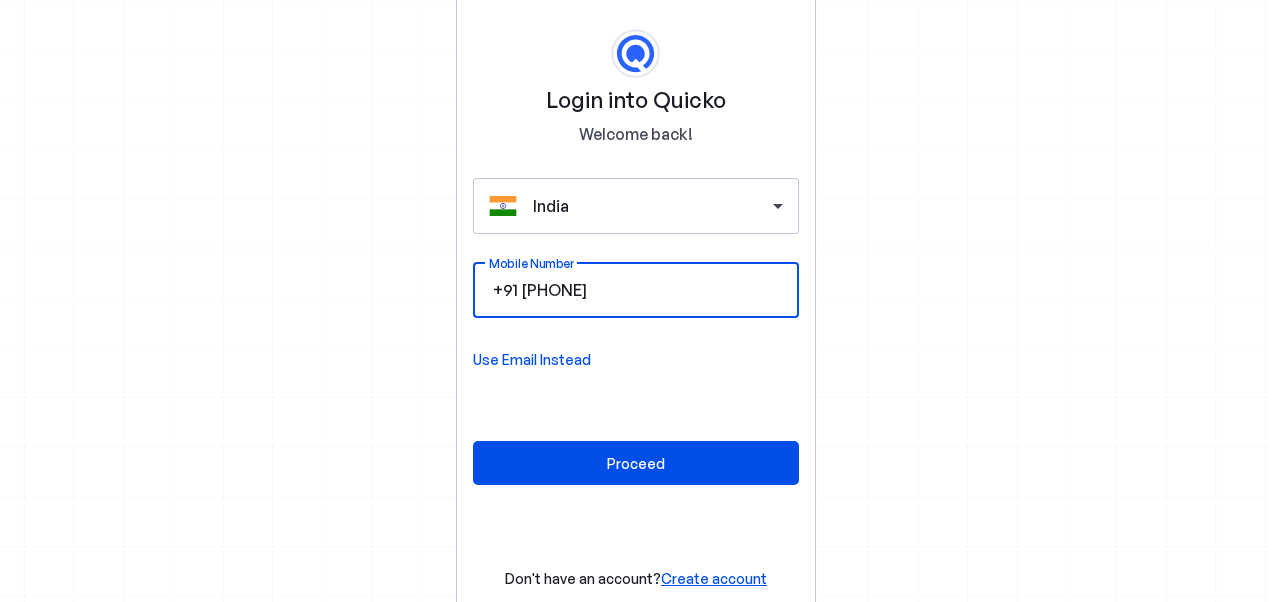 click on "08088565664" at bounding box center (652, 290) 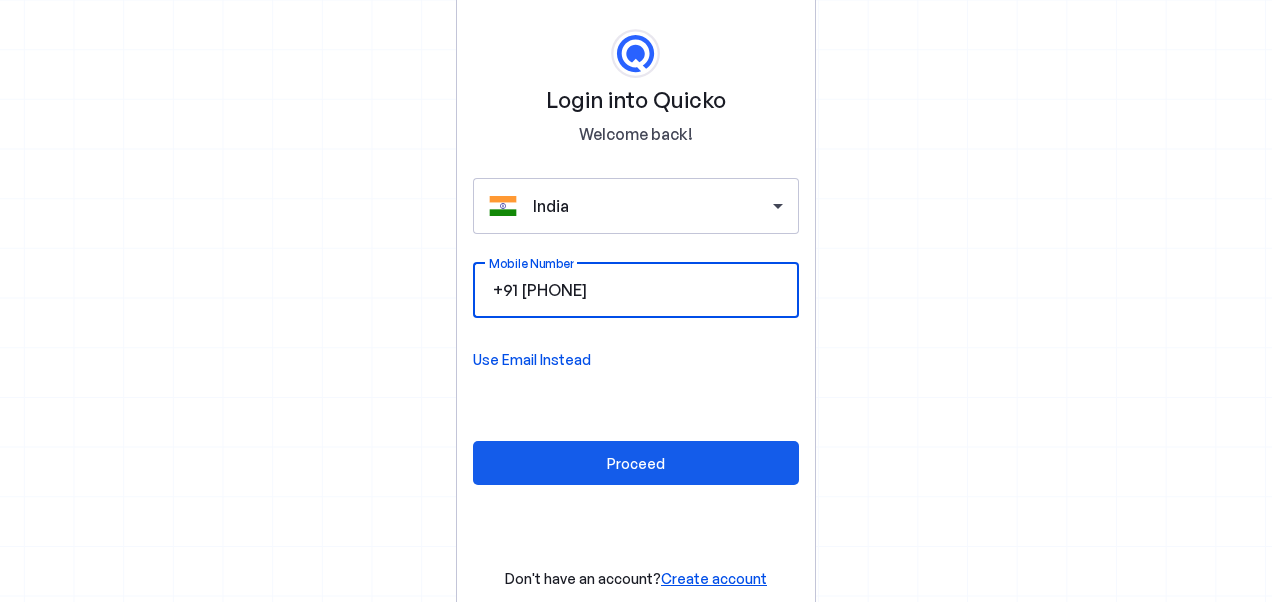 type on "8088565664" 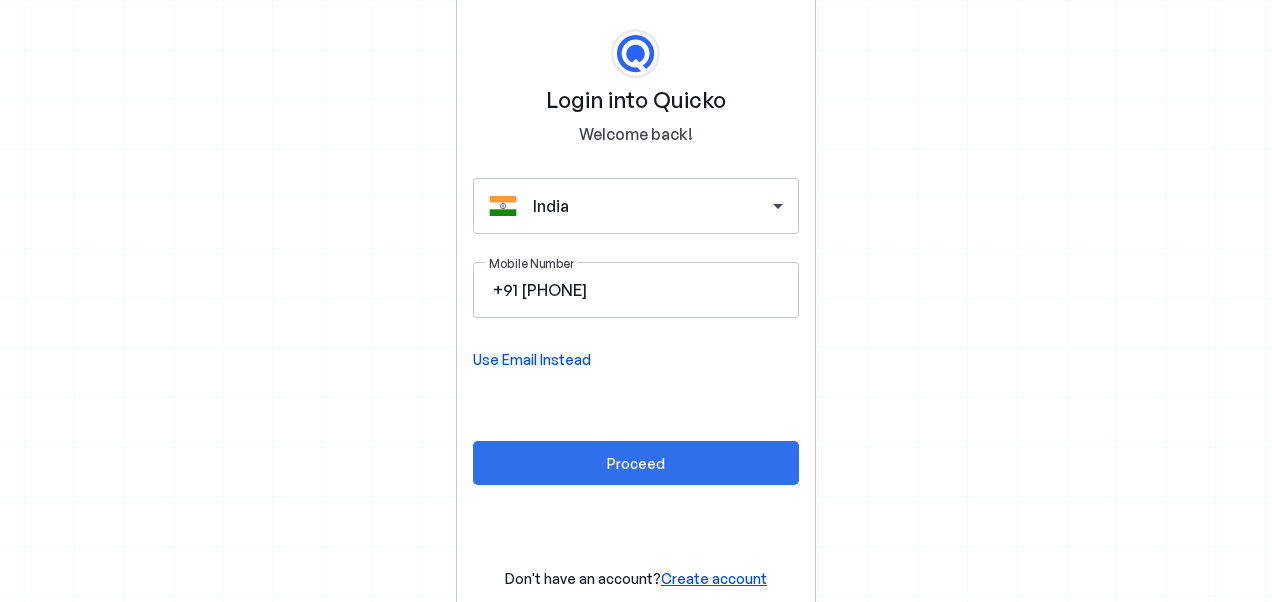 click on "Proceed" at bounding box center (636, 463) 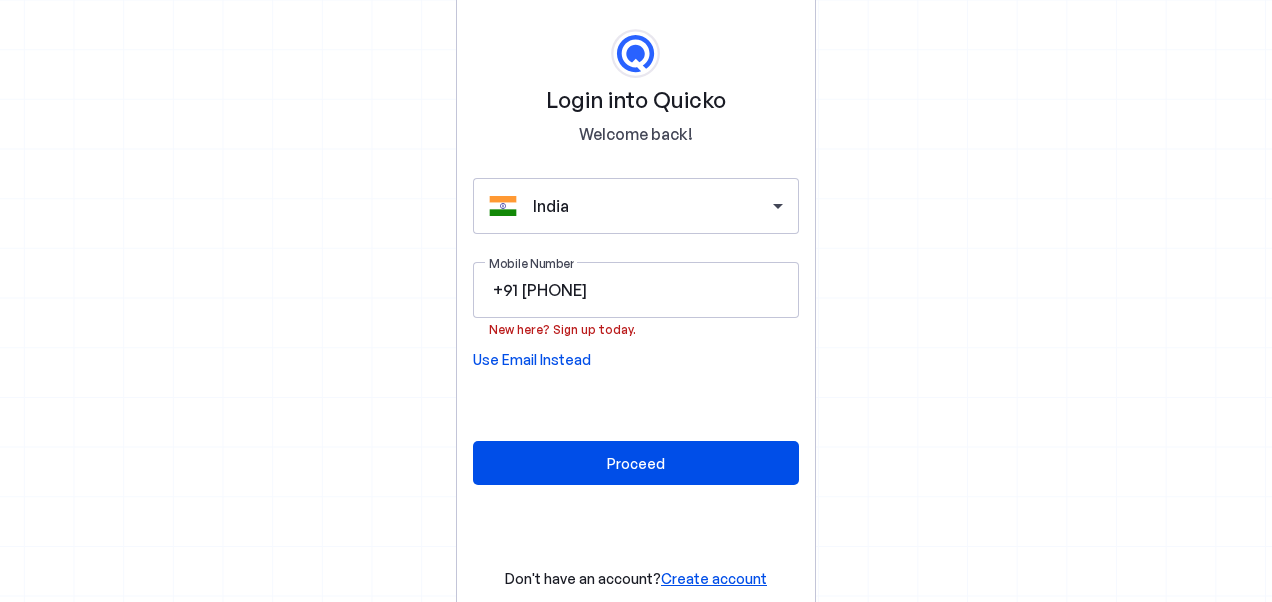 click on "Create account" at bounding box center (714, 578) 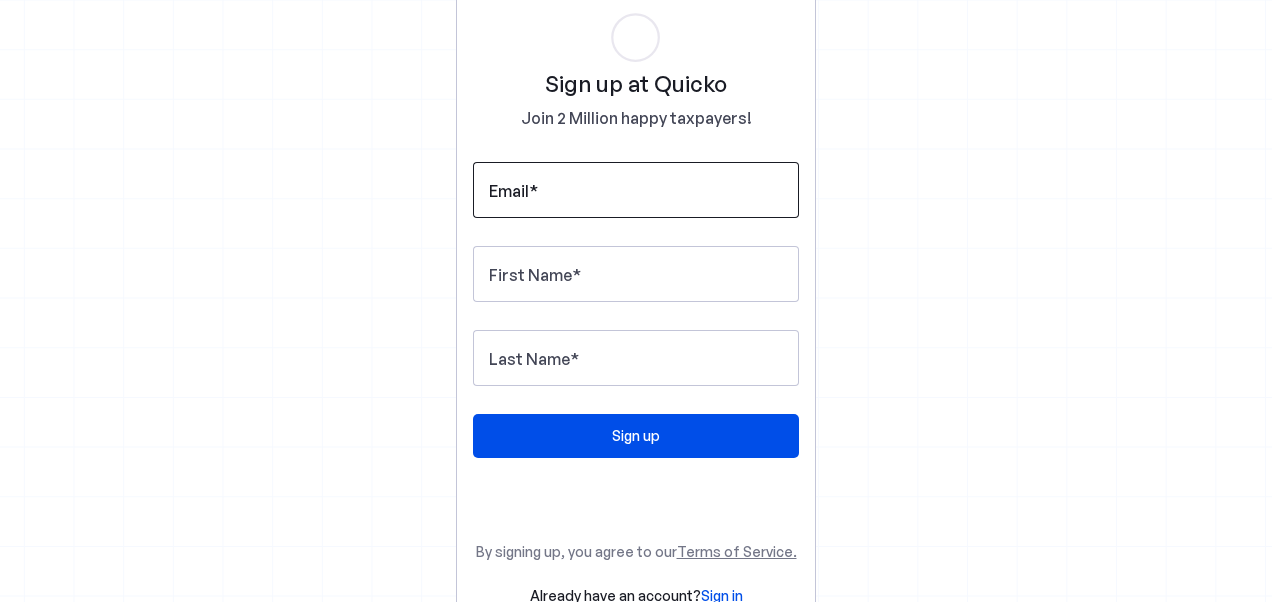 click at bounding box center [533, 191] 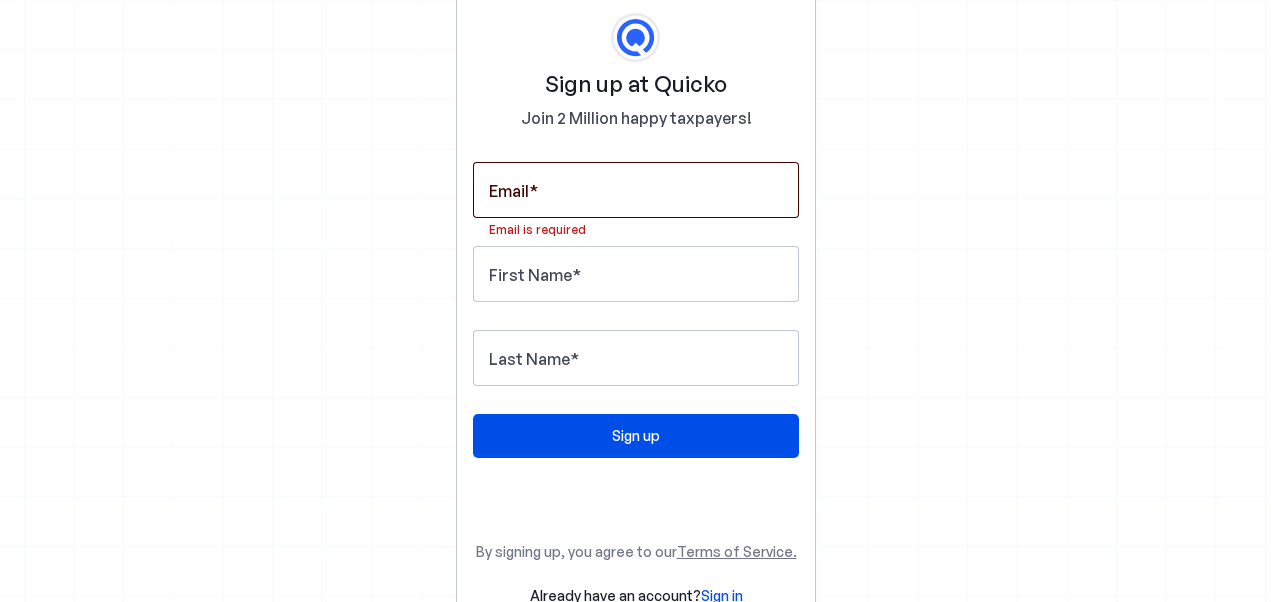 click at bounding box center [533, 191] 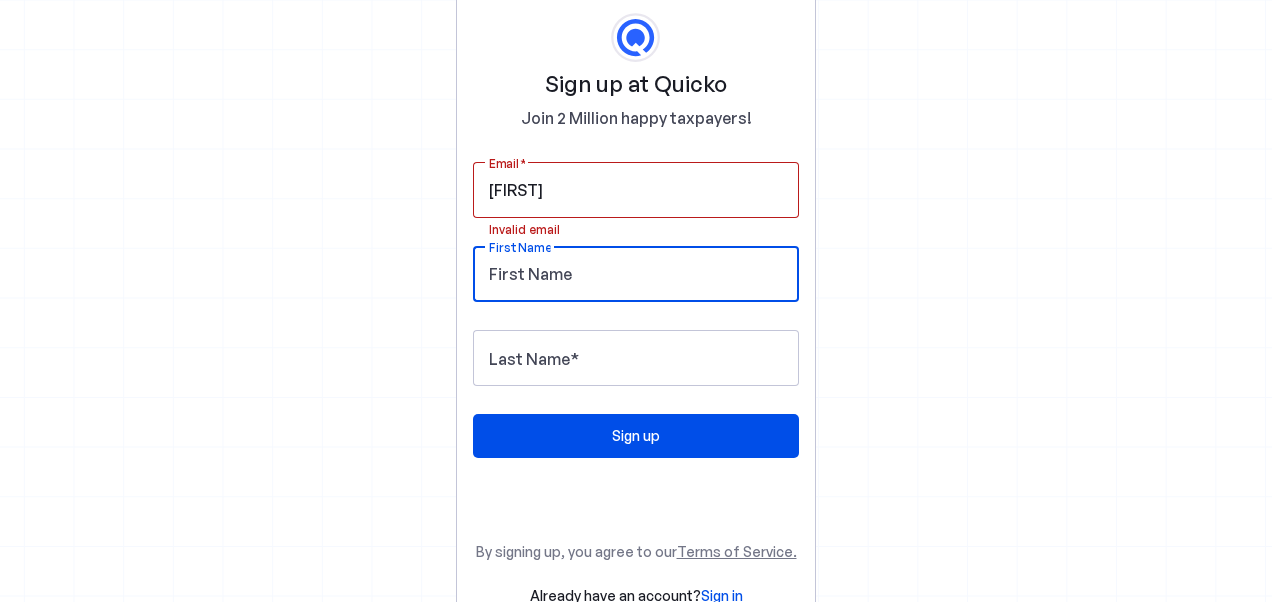 click on "First Name" at bounding box center (636, 274) 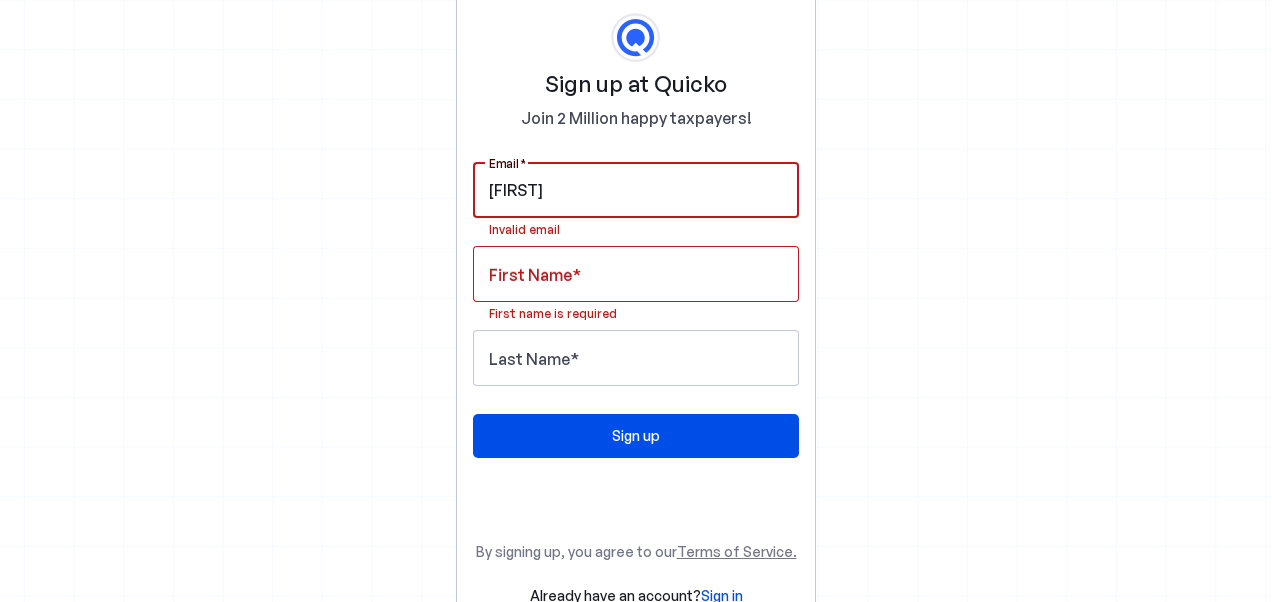 drag, startPoint x: 549, startPoint y: 195, endPoint x: 486, endPoint y: 186, distance: 63.63961 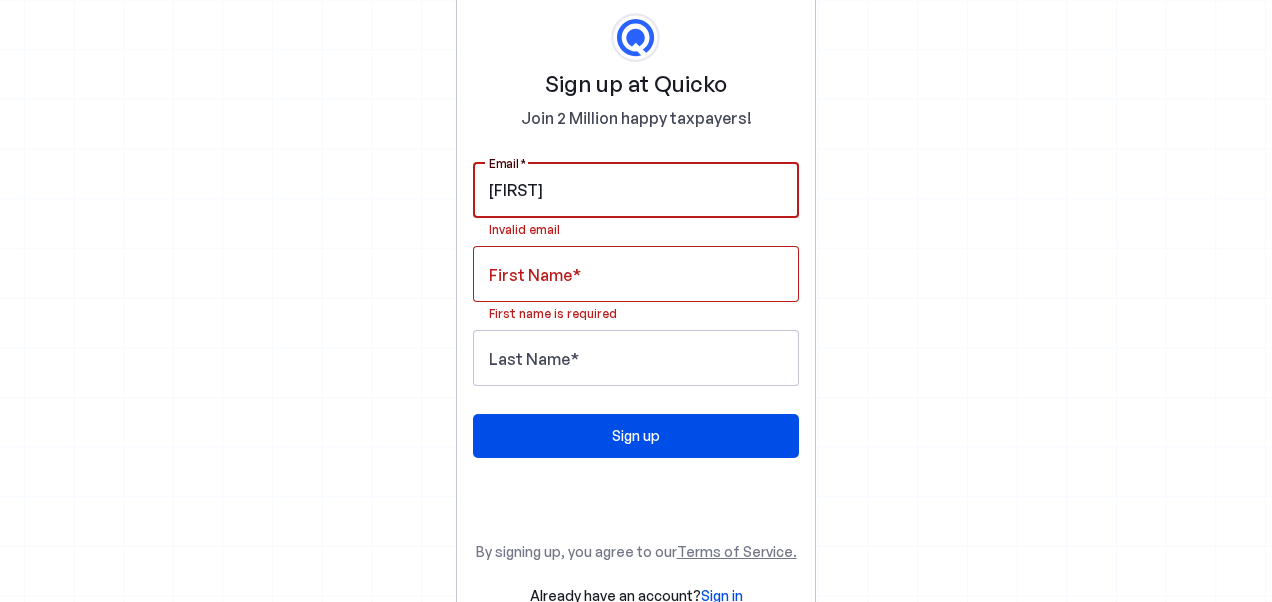 click on "Email Pankaj" at bounding box center [636, 190] 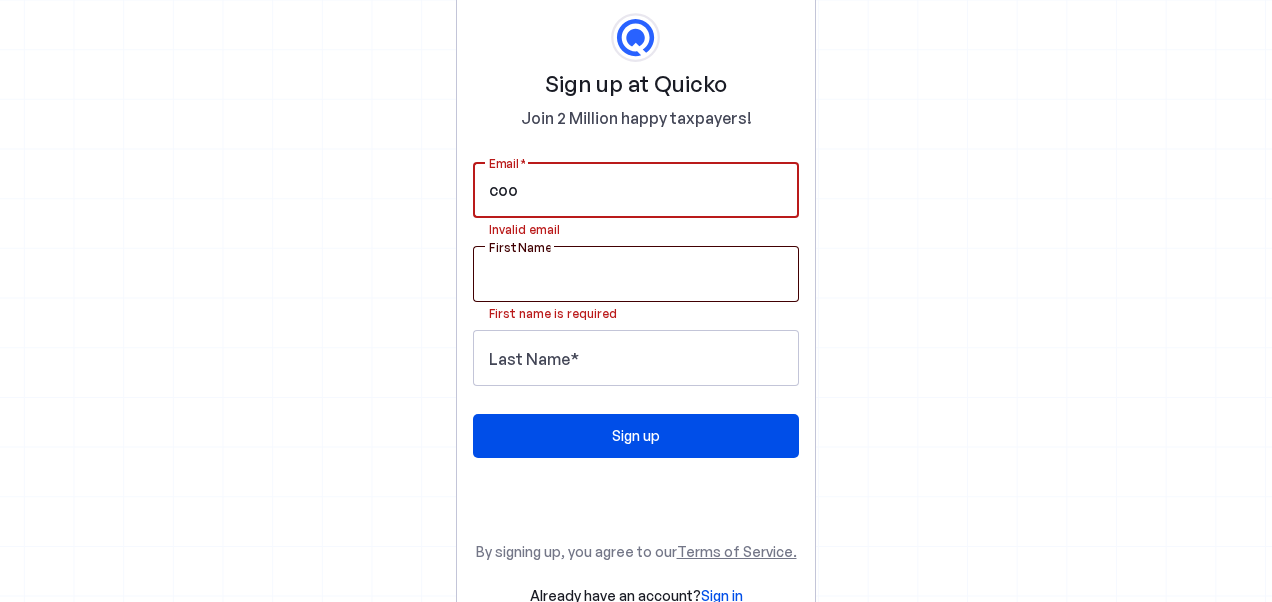 type on "cool.pankaj099@gmail.com" 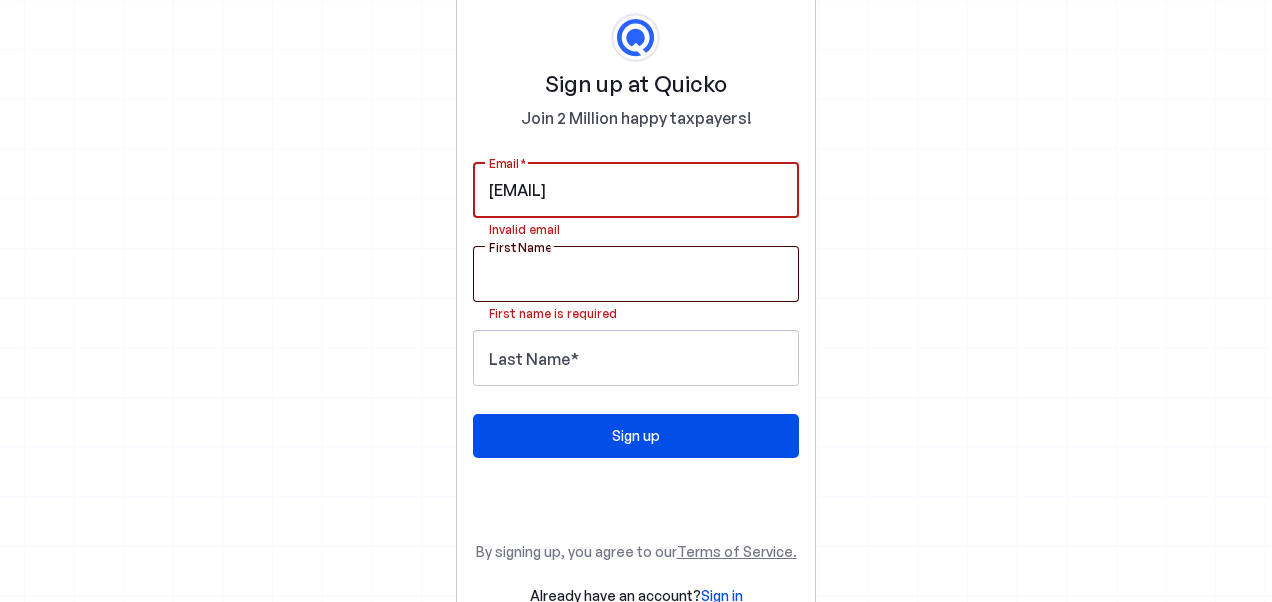 type on "Pankaj" 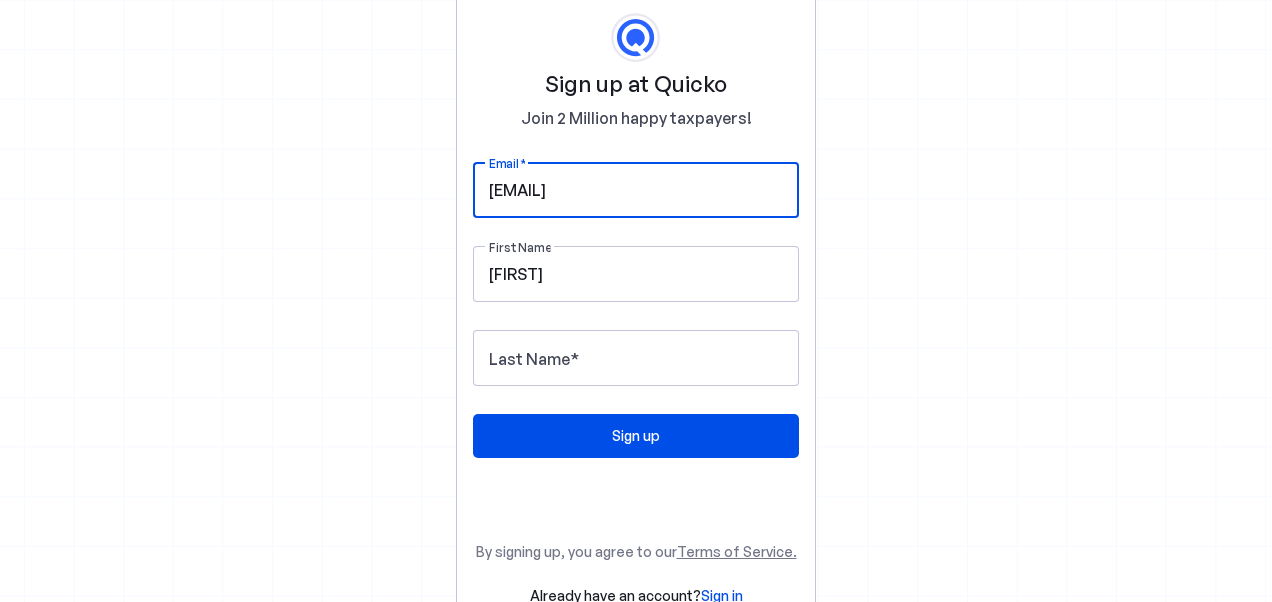 drag, startPoint x: 742, startPoint y: 188, endPoint x: 440, endPoint y: 183, distance: 302.04138 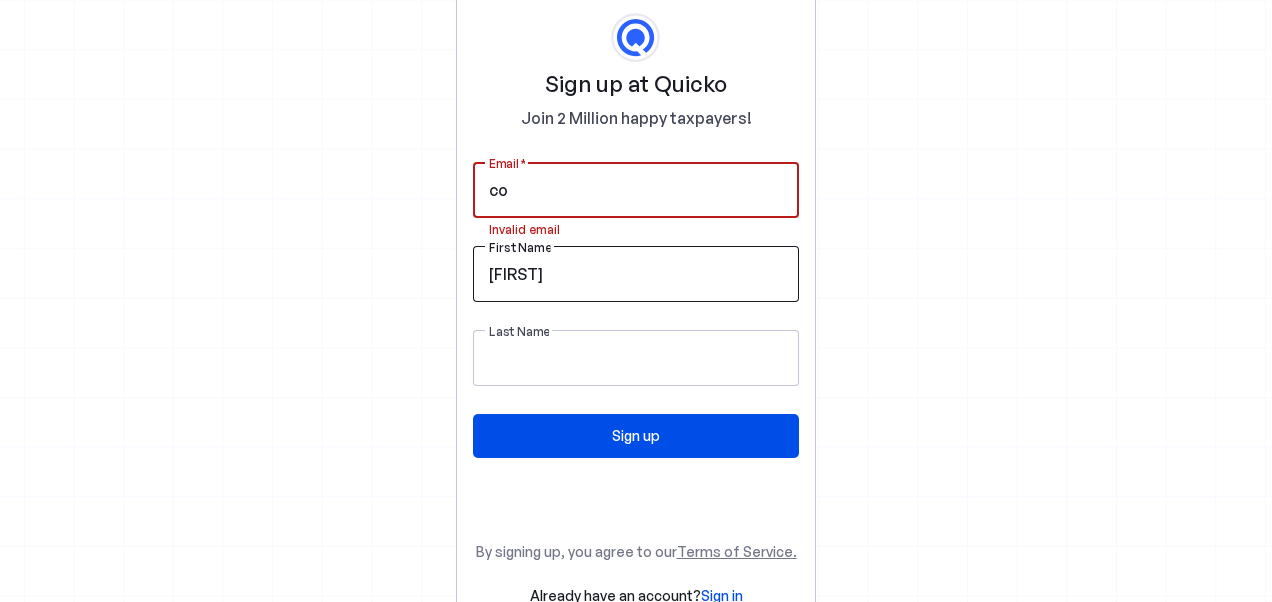 type on "cool.pankaj099@gmail.com" 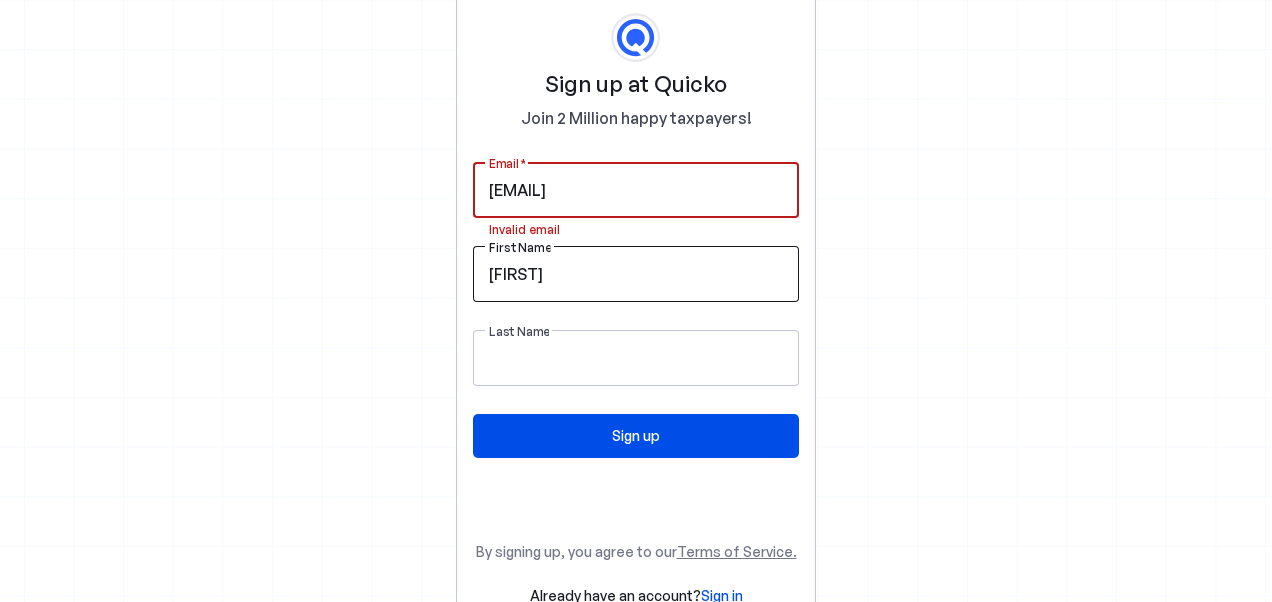 type on "Mahto" 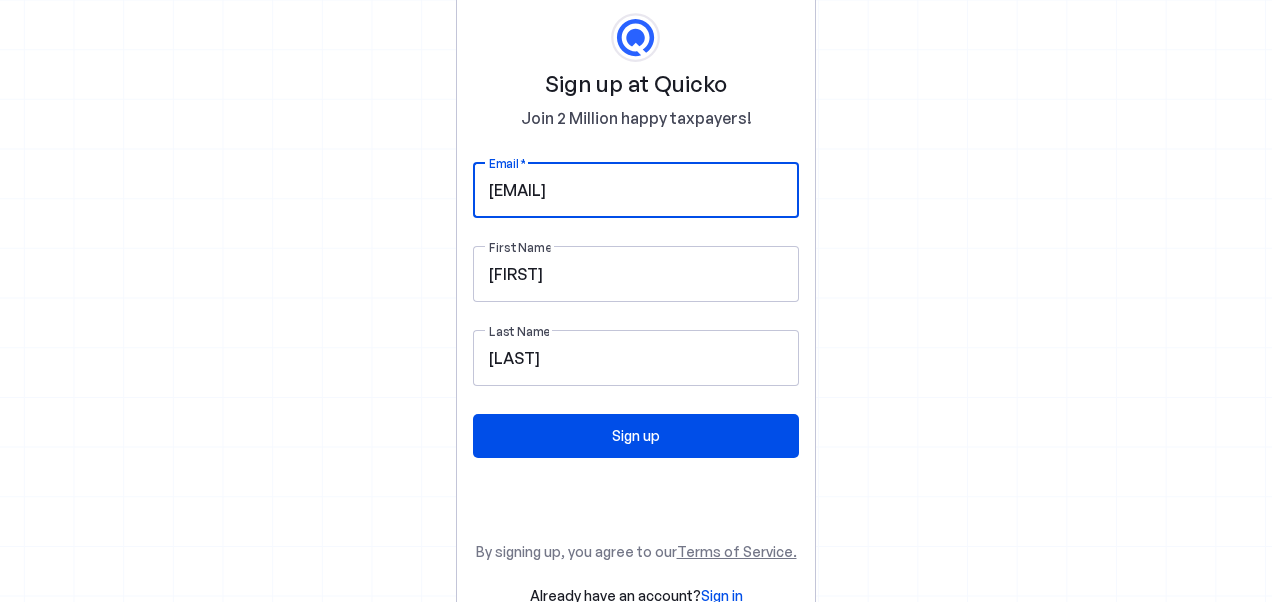 click on "PankajKumar.Mahto@Clinipace.com" at bounding box center (636, 190) 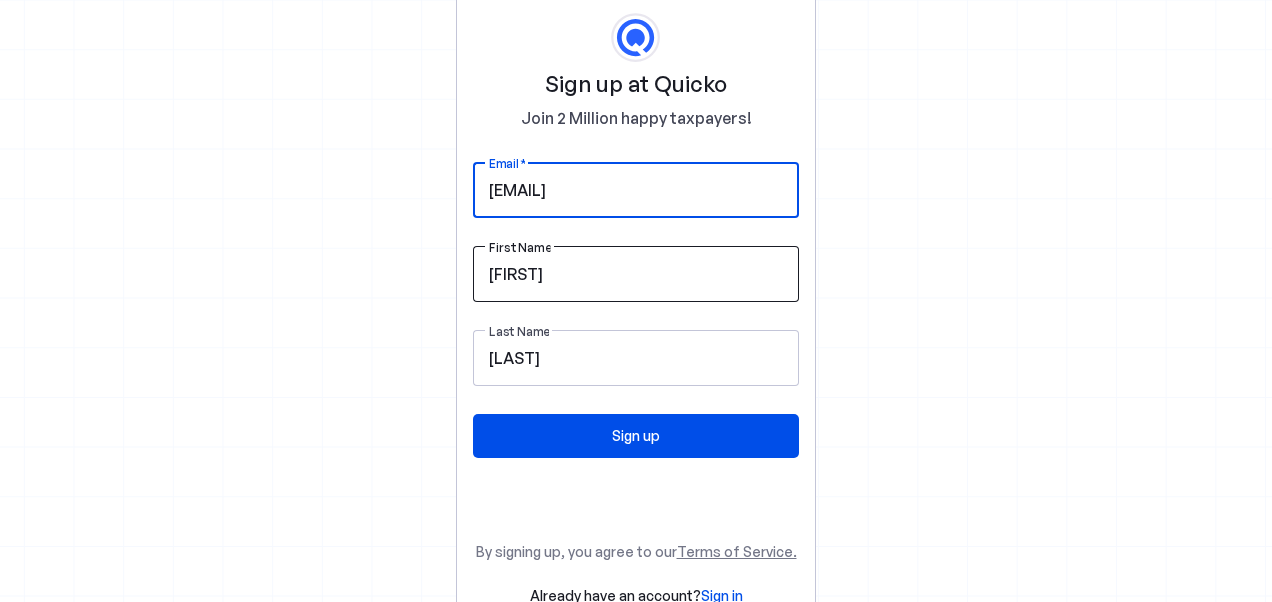 type on "cool.pankaj099@gmail.com" 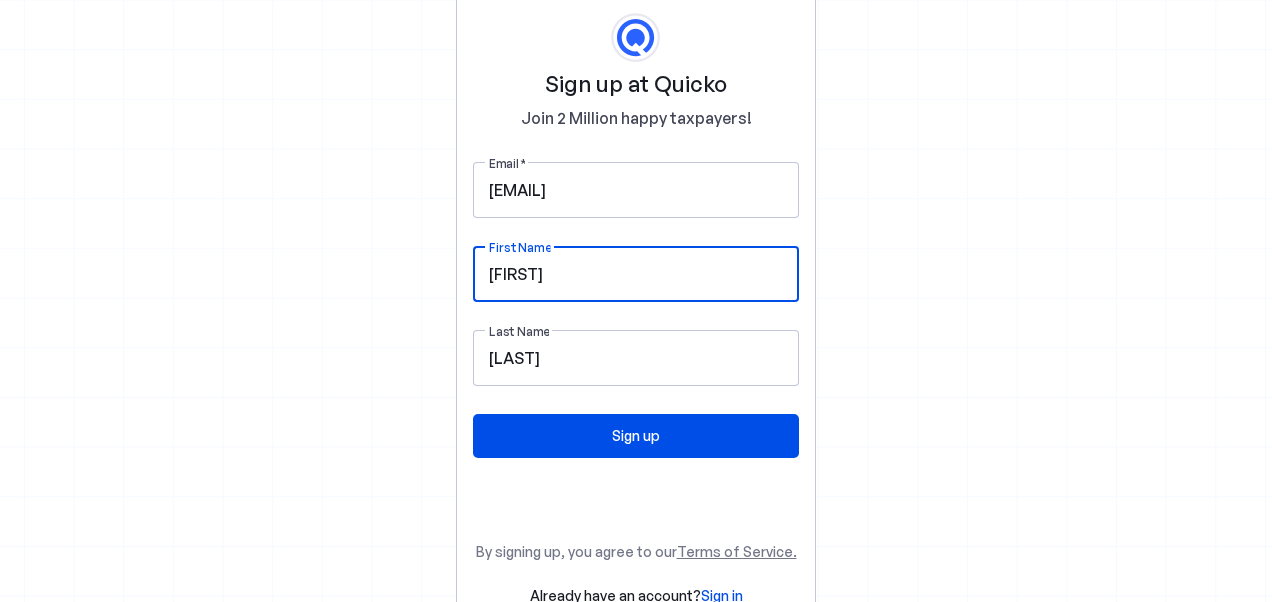 type on "Pankaj Kumar" 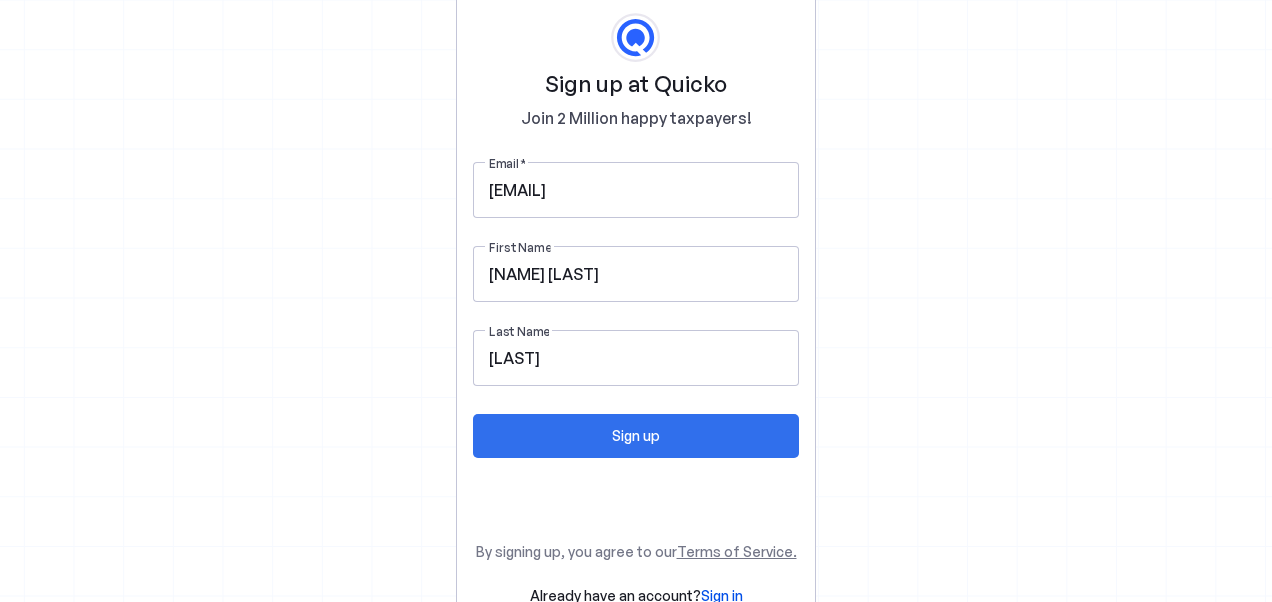 click on "Sign up" at bounding box center (636, 435) 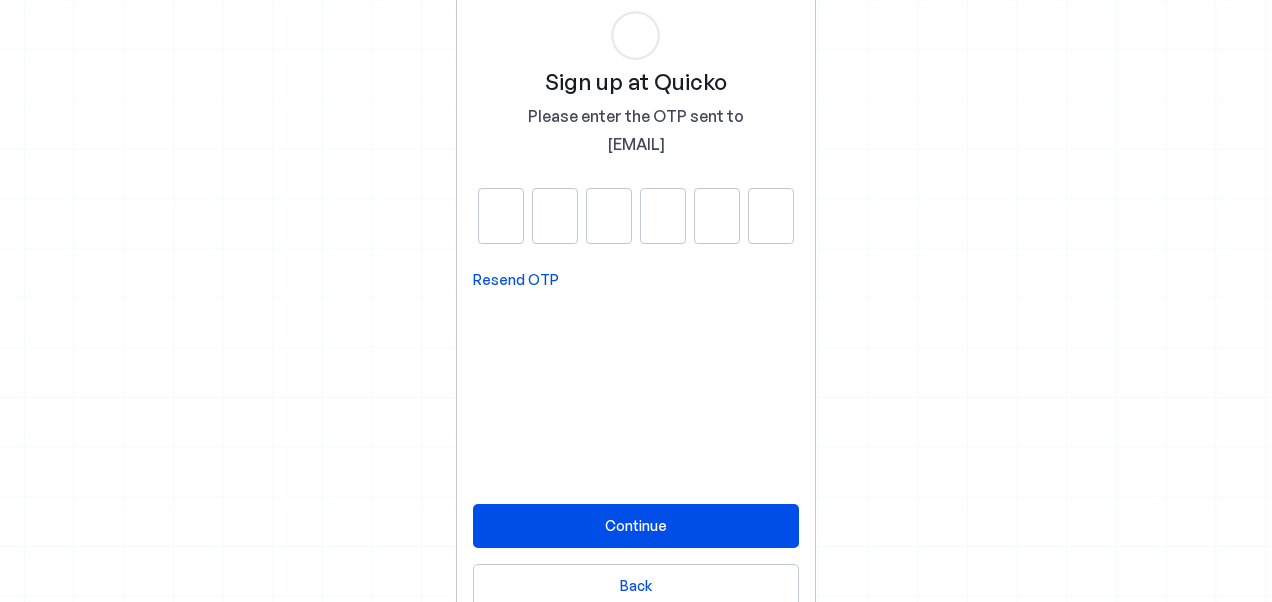 click on "Resend OTP" at bounding box center [516, 280] 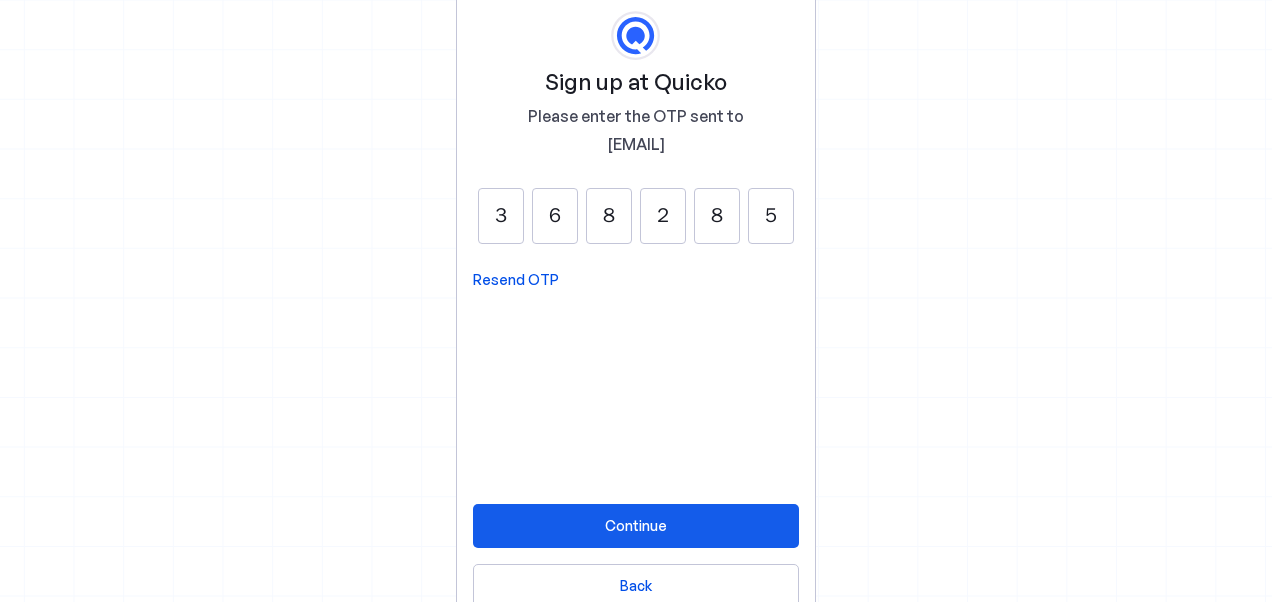 click at bounding box center (636, 526) 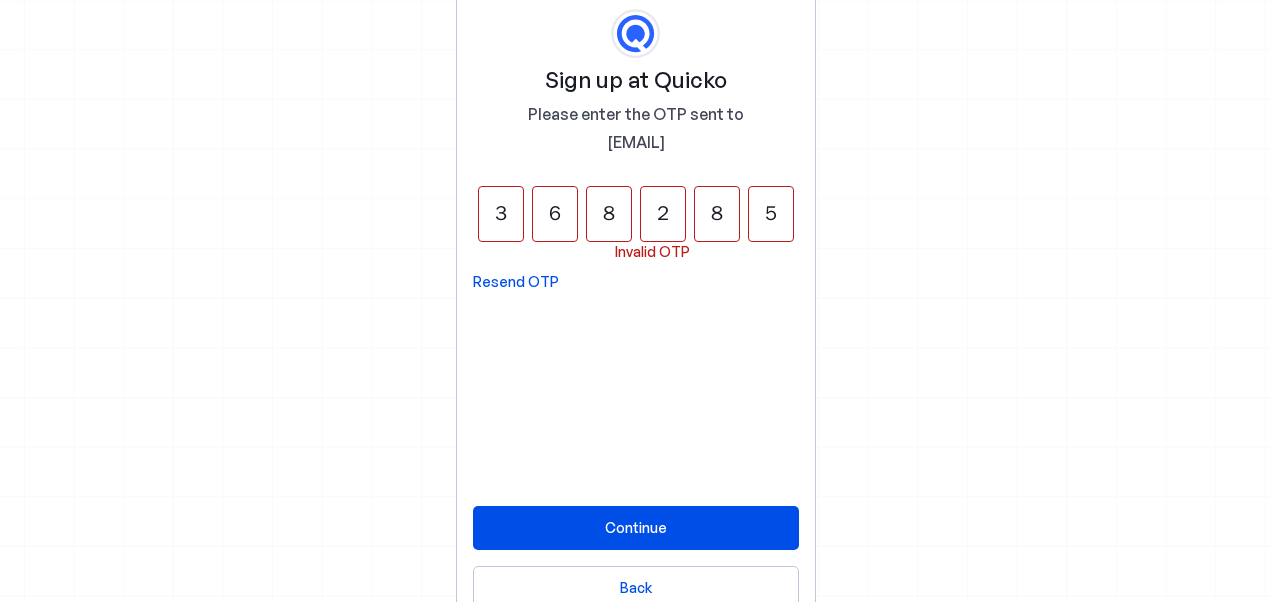 click on "3" at bounding box center (501, 214) 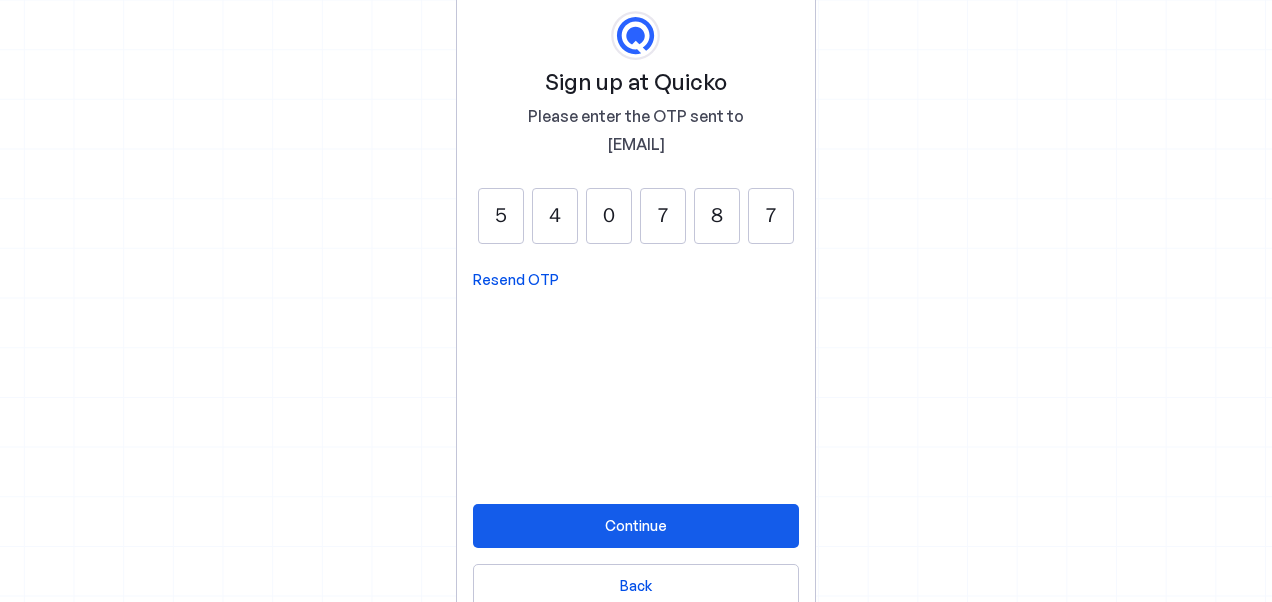 click on "Continue" at bounding box center [636, 525] 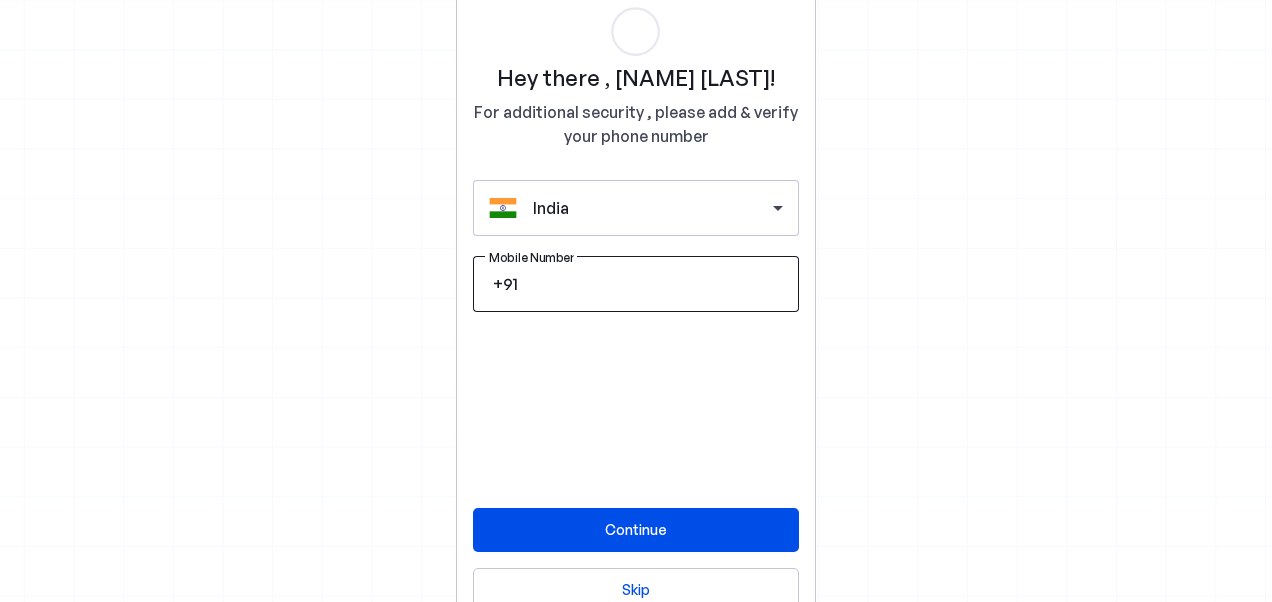 click on "Mobile Number" at bounding box center (652, 284) 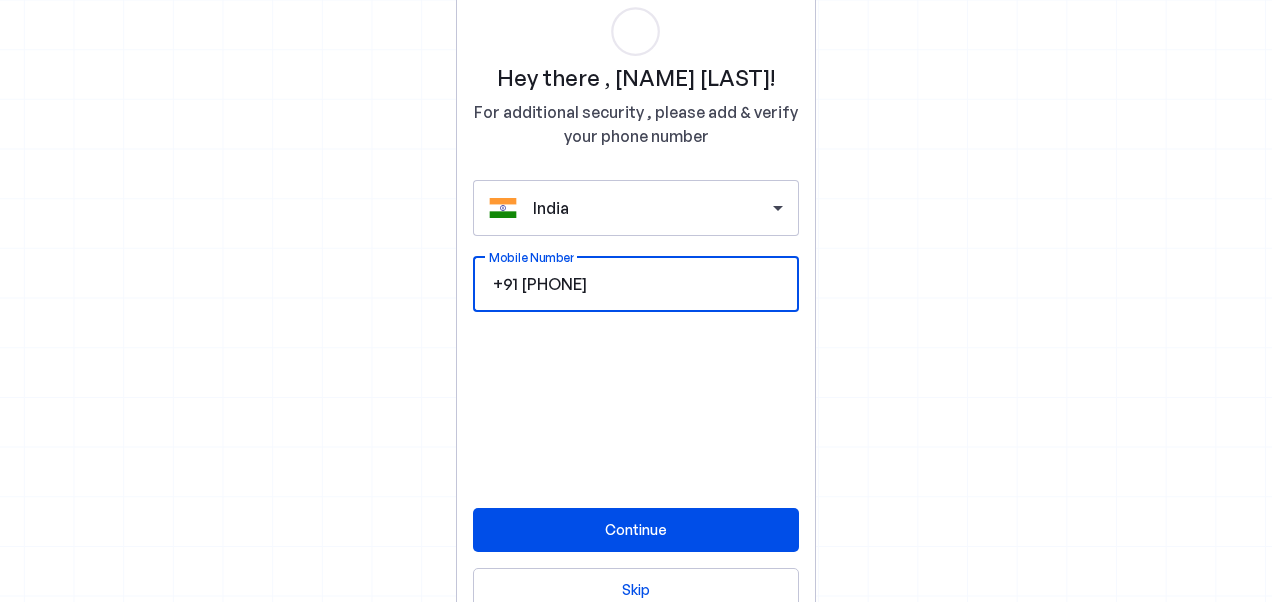 click on "08088565664" at bounding box center (652, 284) 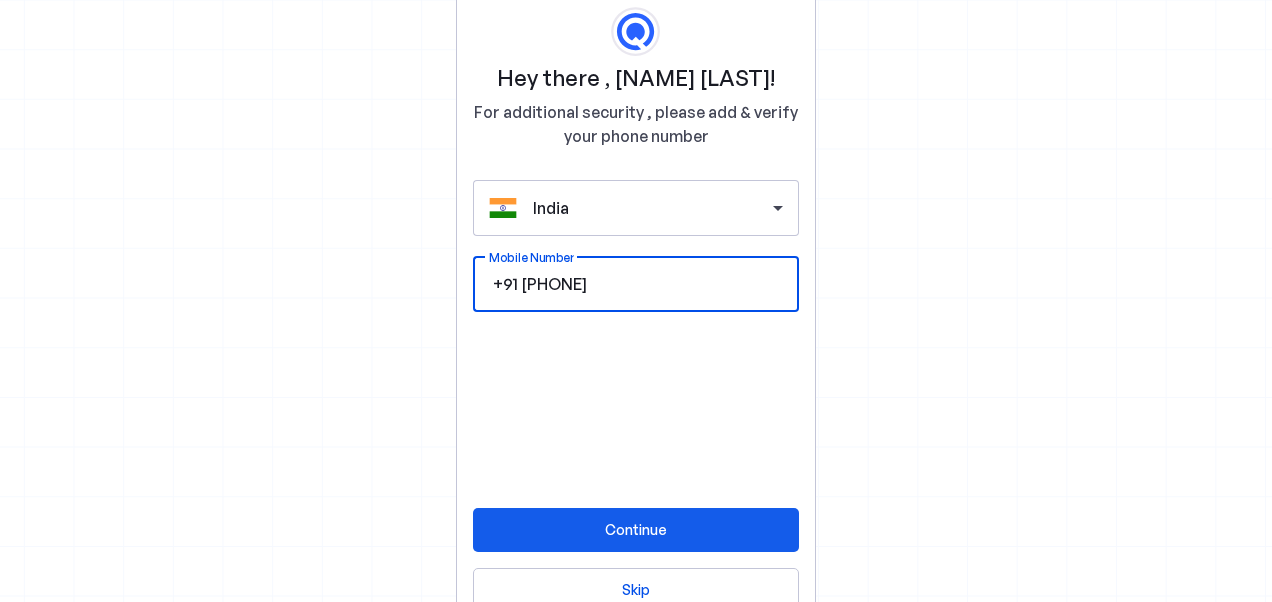 type on "8088565664" 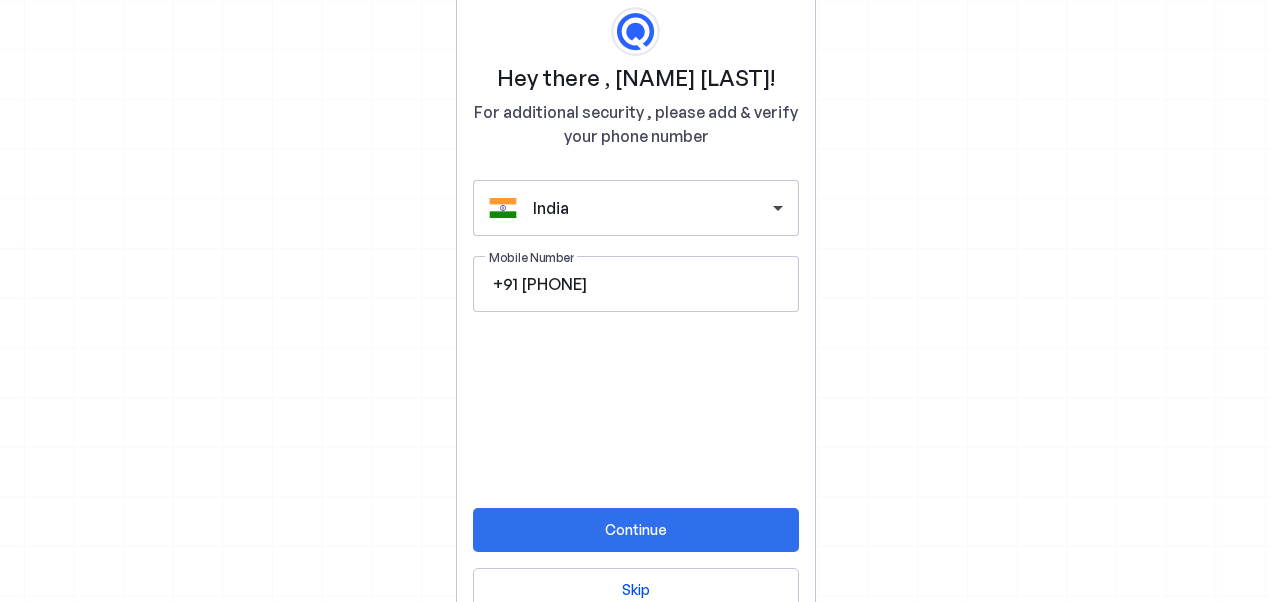click on "Continue" at bounding box center (636, 529) 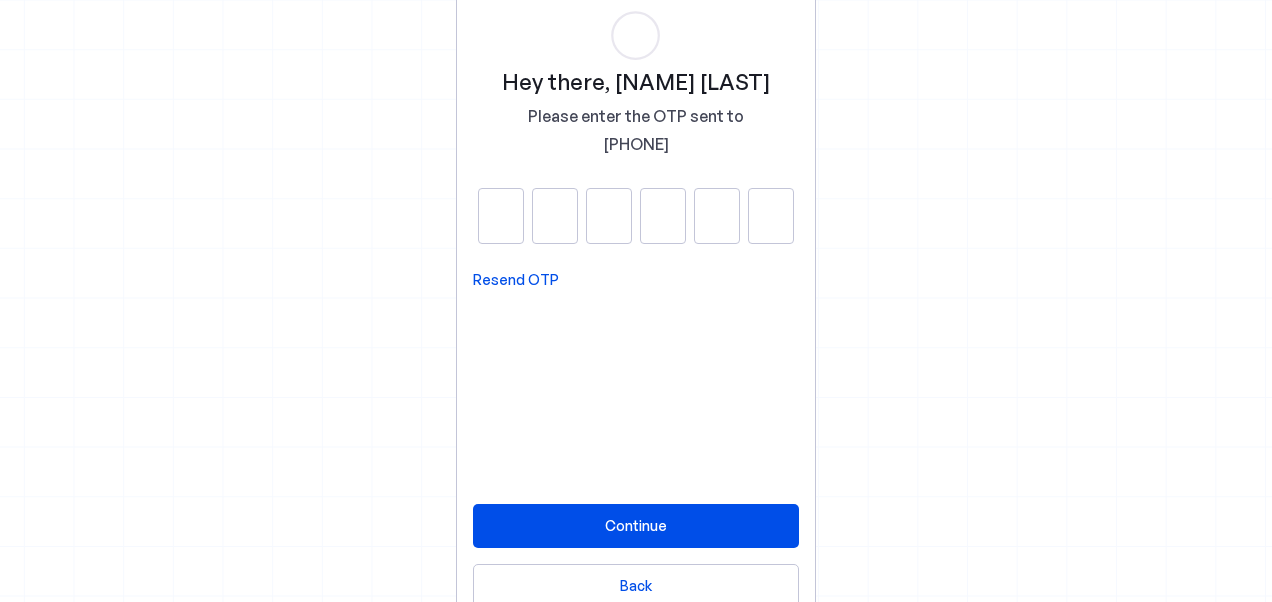 click on "Resend OTP" at bounding box center [516, 280] 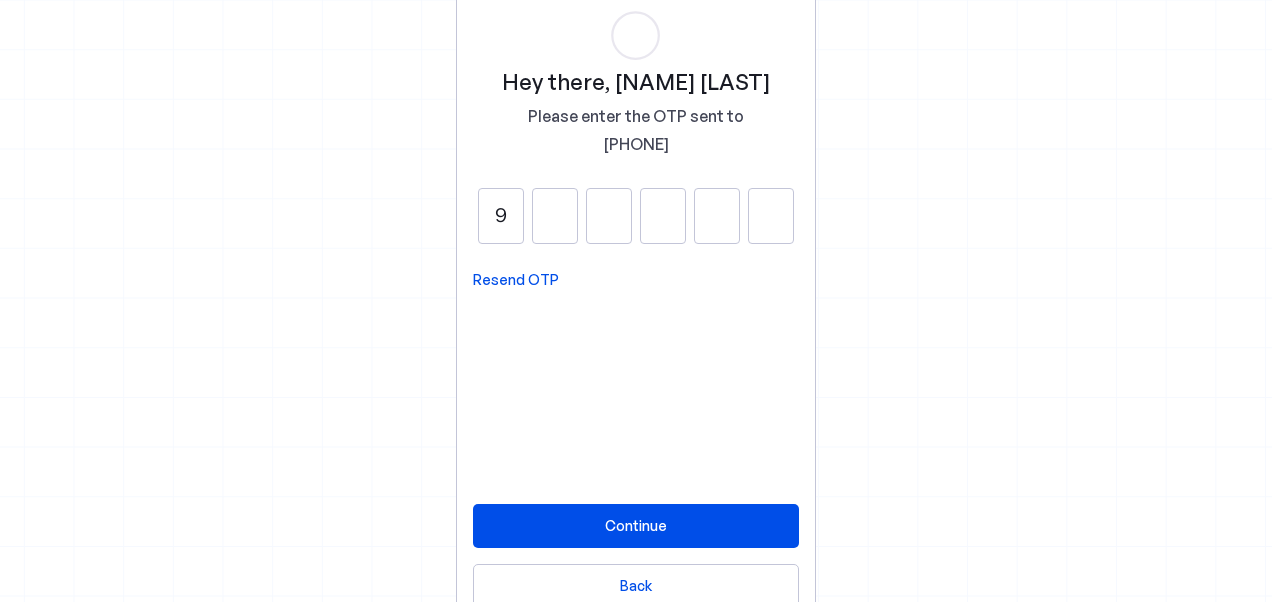 type on "9" 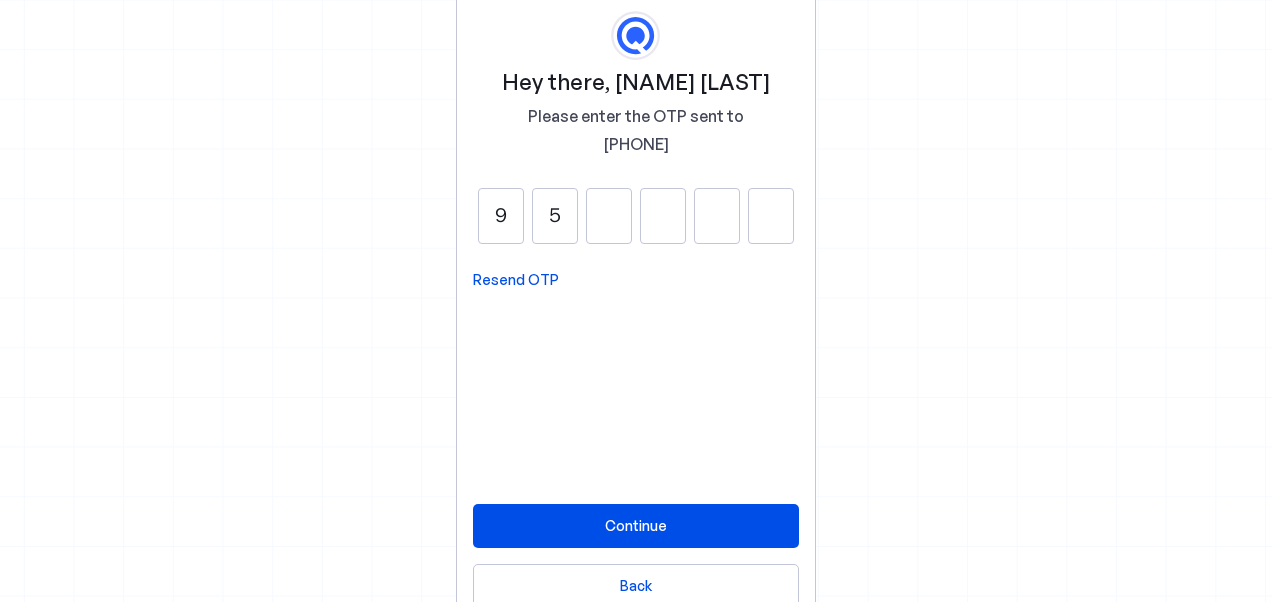 type on "5" 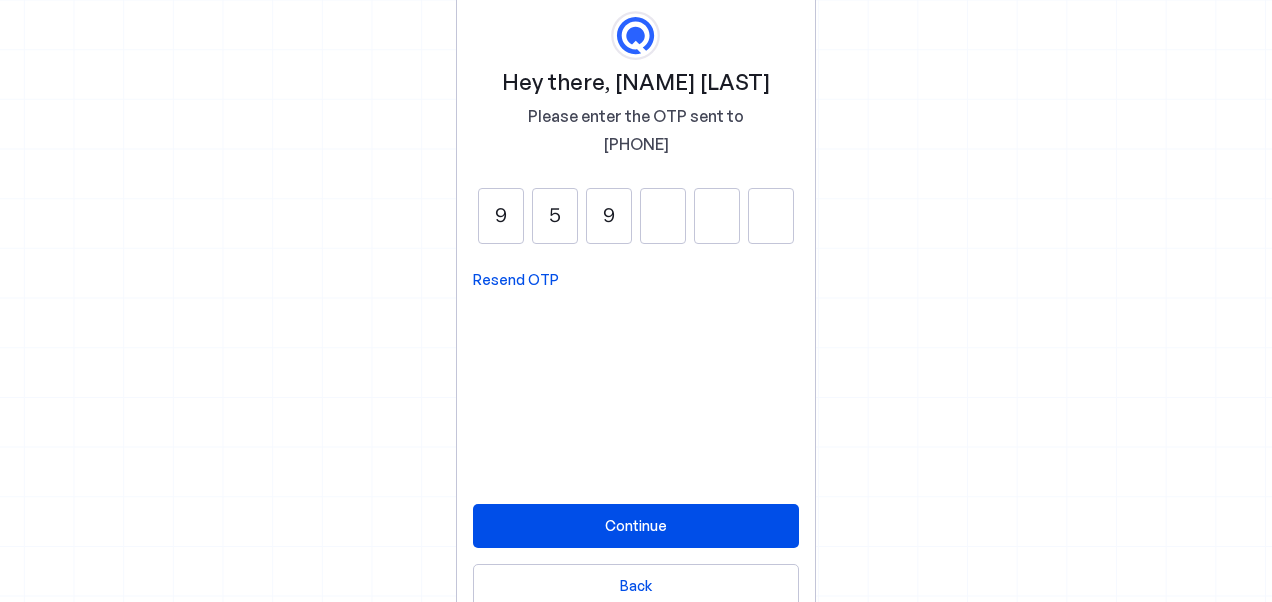 type on "9" 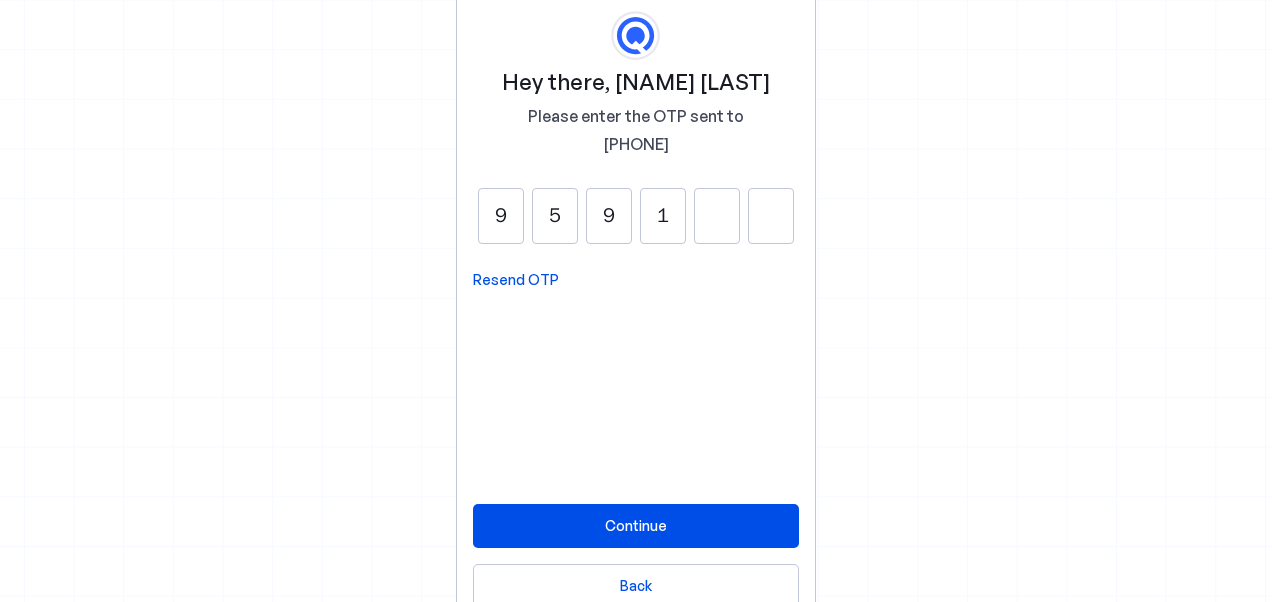 type on "1" 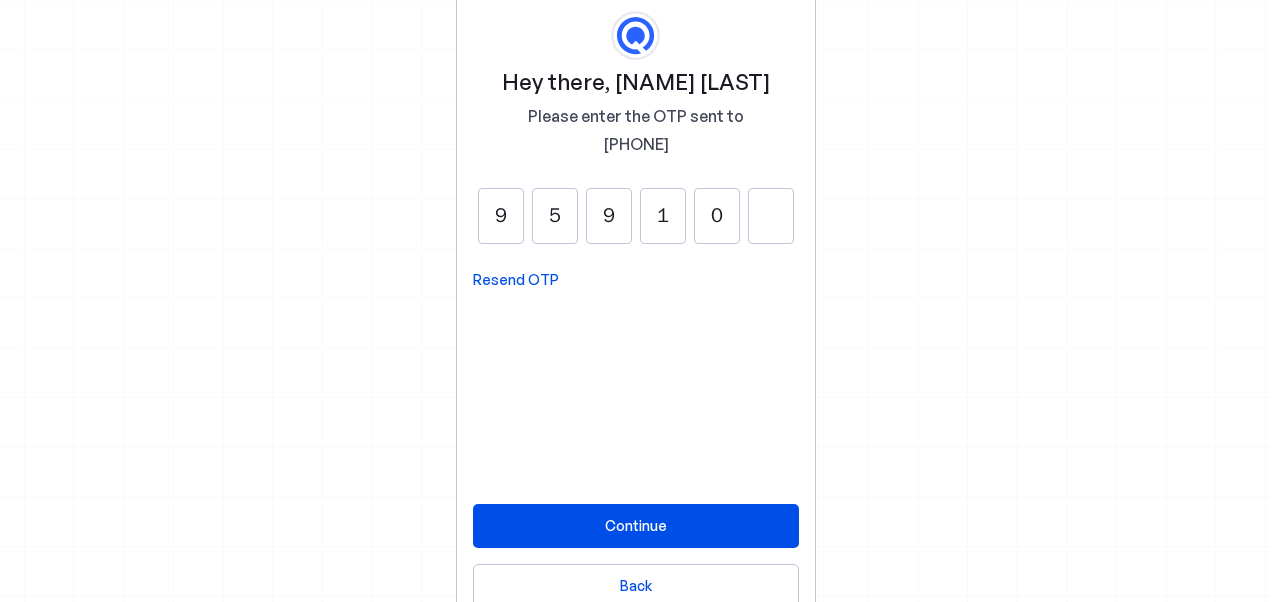 type on "0" 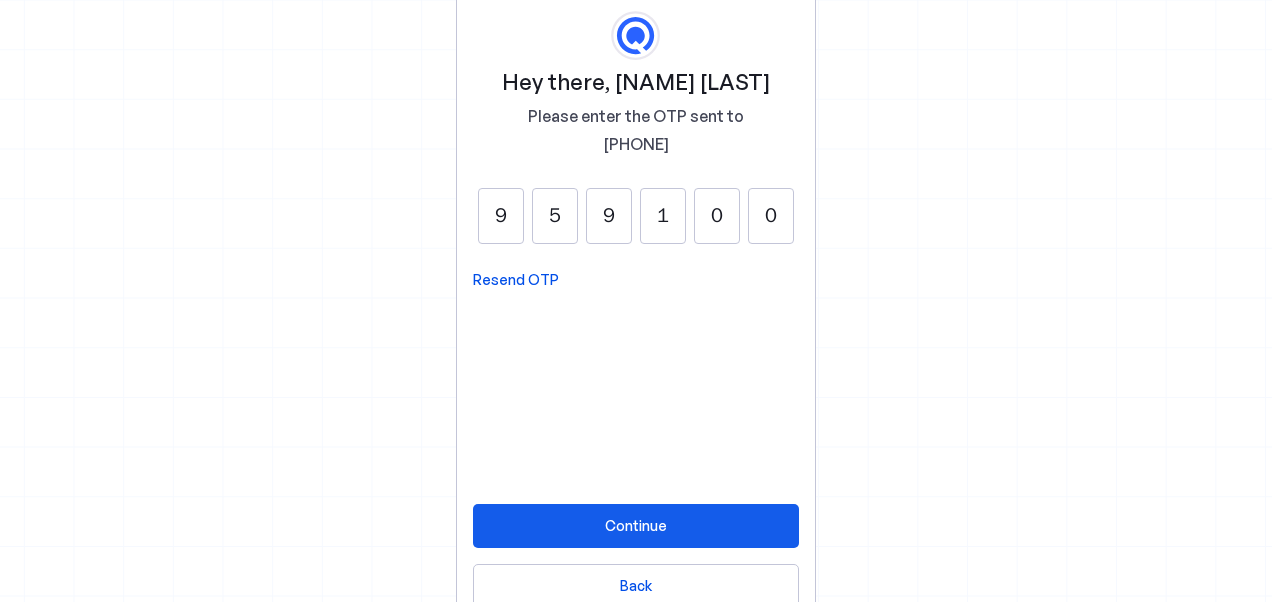 type on "0" 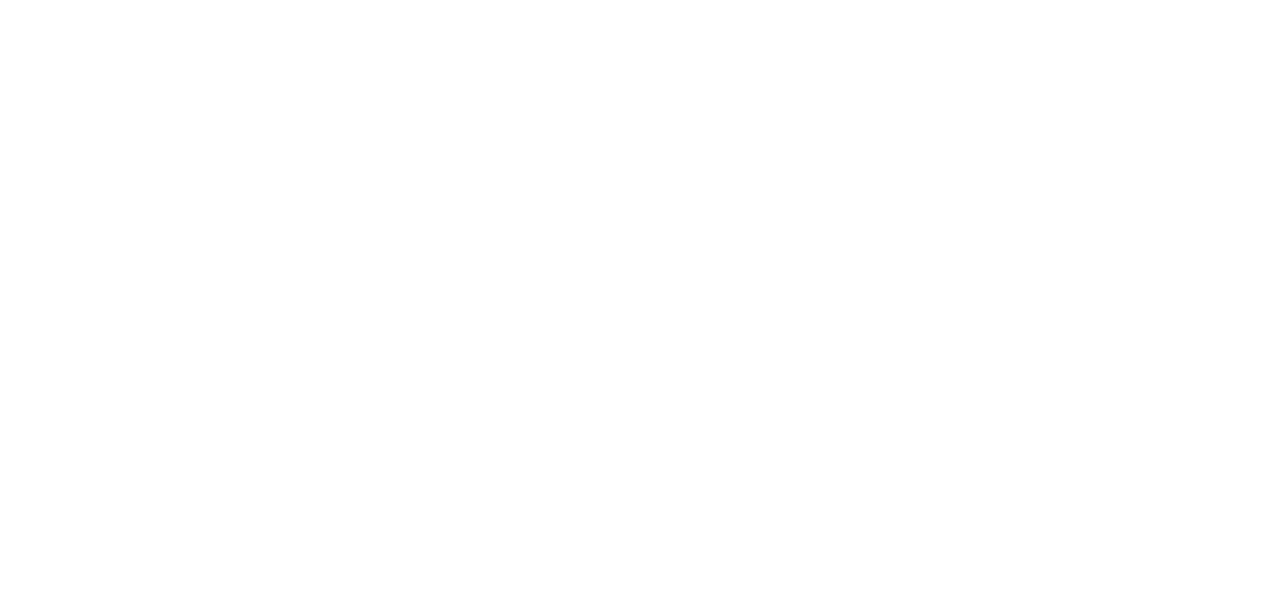 scroll, scrollTop: 0, scrollLeft: 0, axis: both 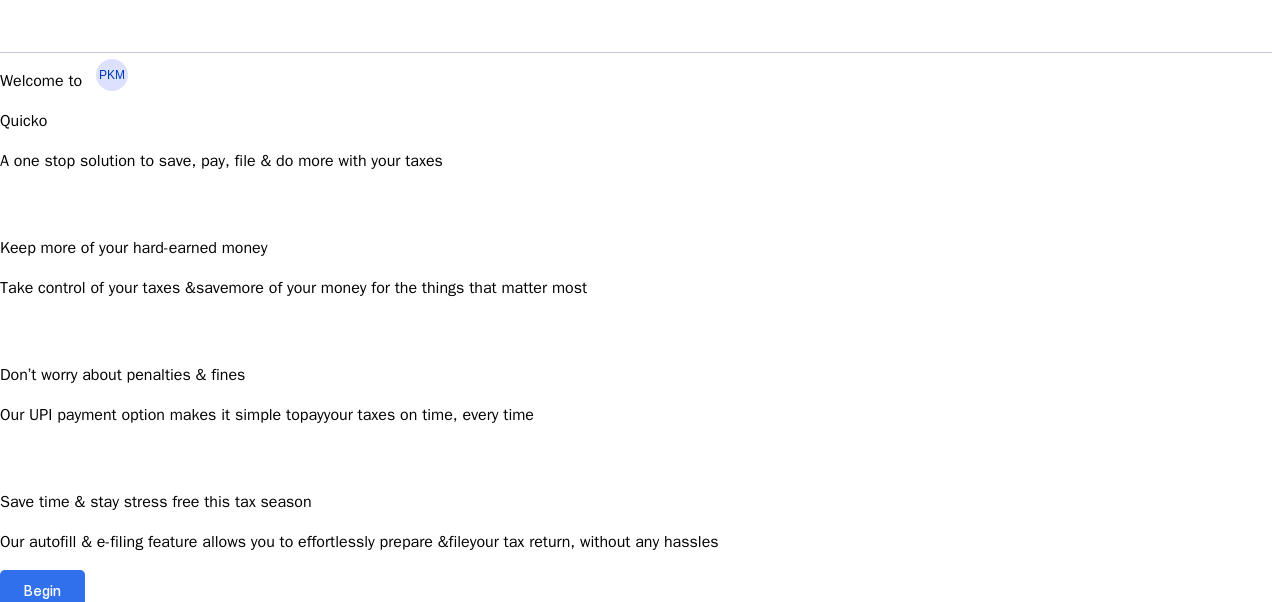 click on "Begin" at bounding box center [42, 590] 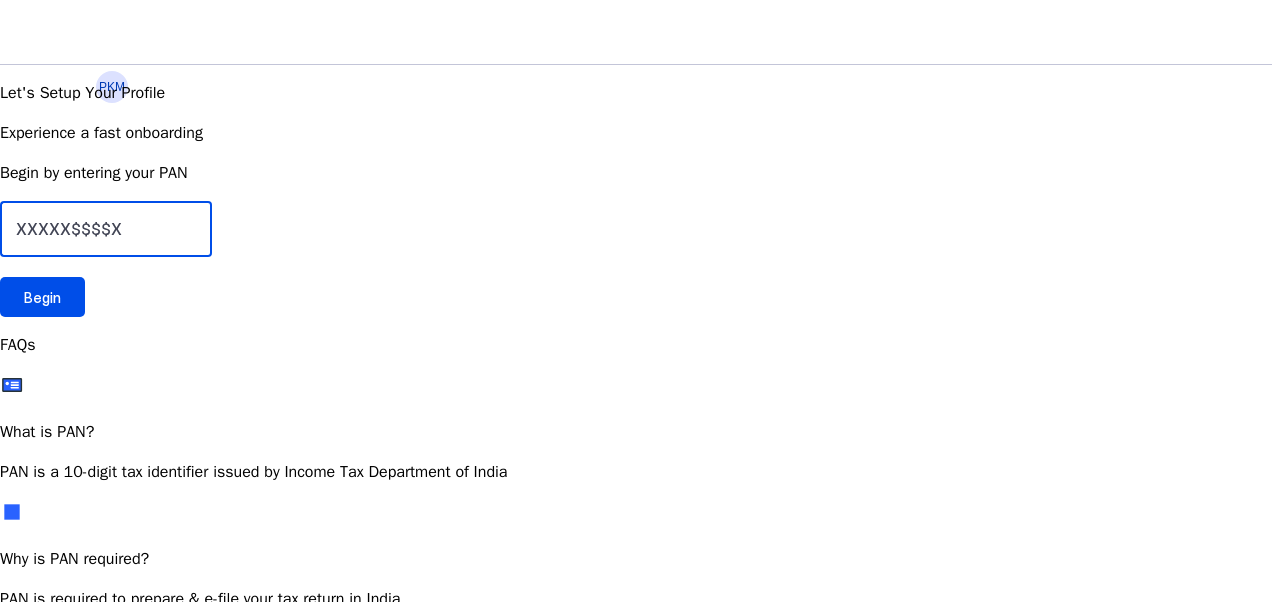 drag, startPoint x: 227, startPoint y: 386, endPoint x: 128, endPoint y: 379, distance: 99.24717 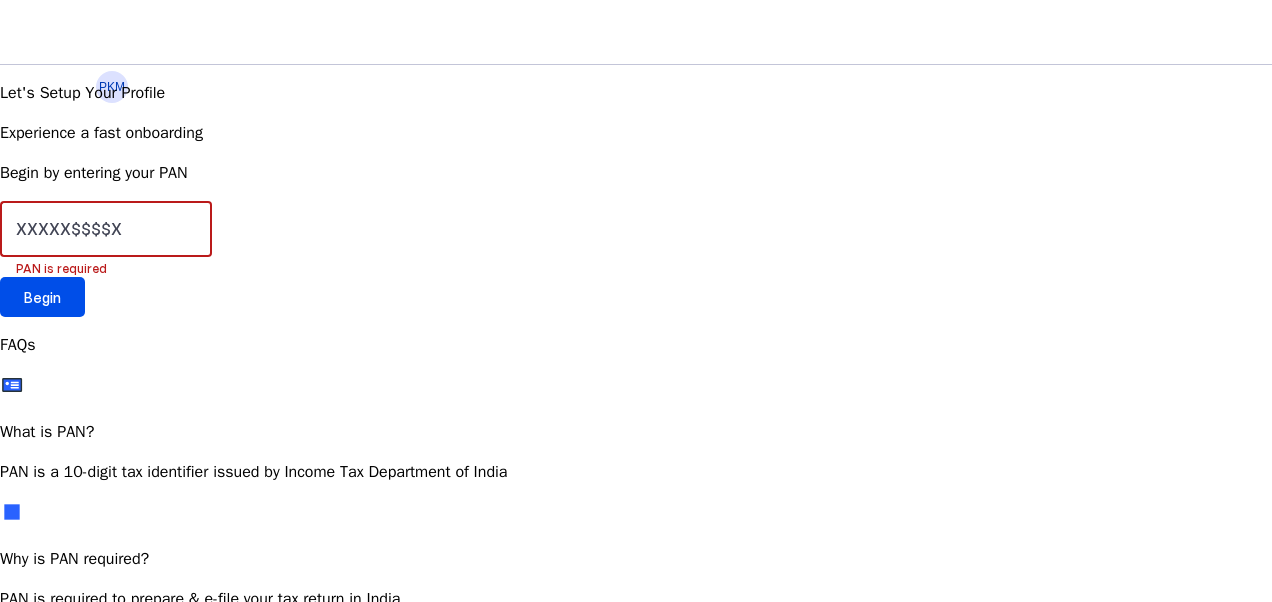 click at bounding box center [106, 229] 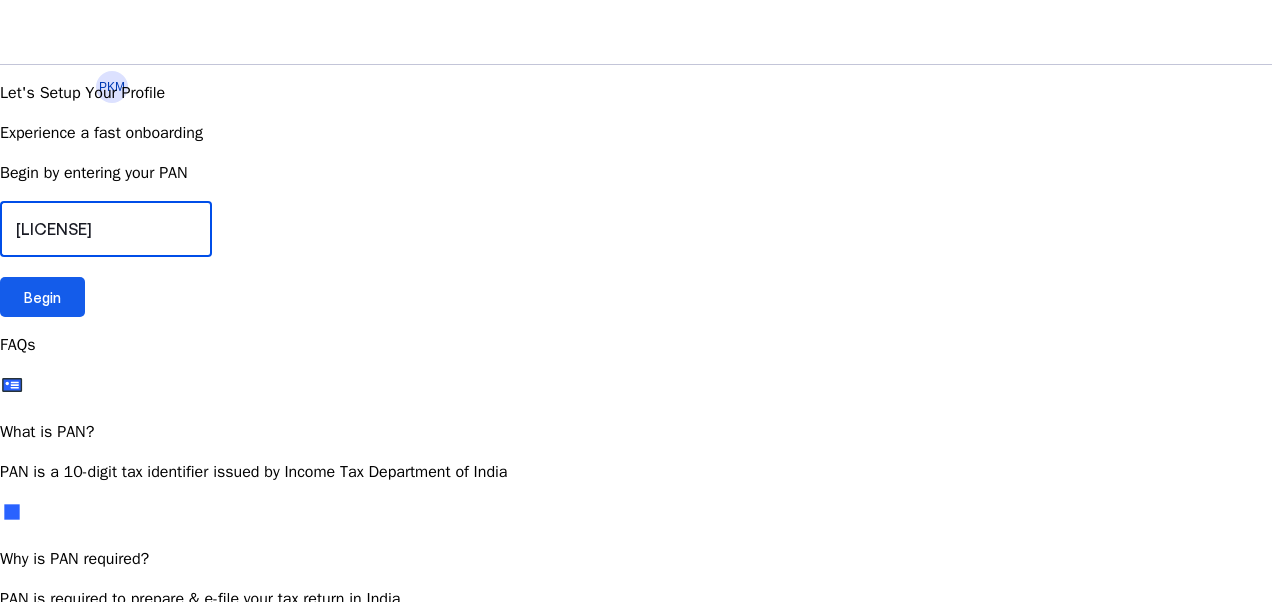 type on "[LICENSE]" 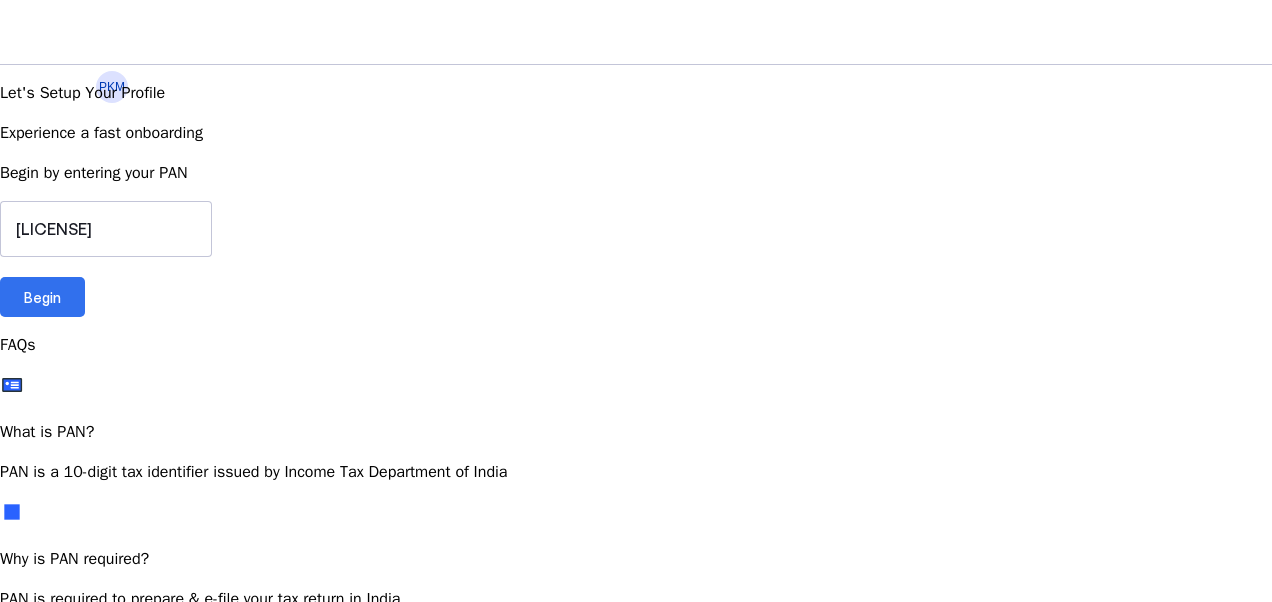 click at bounding box center (42, 297) 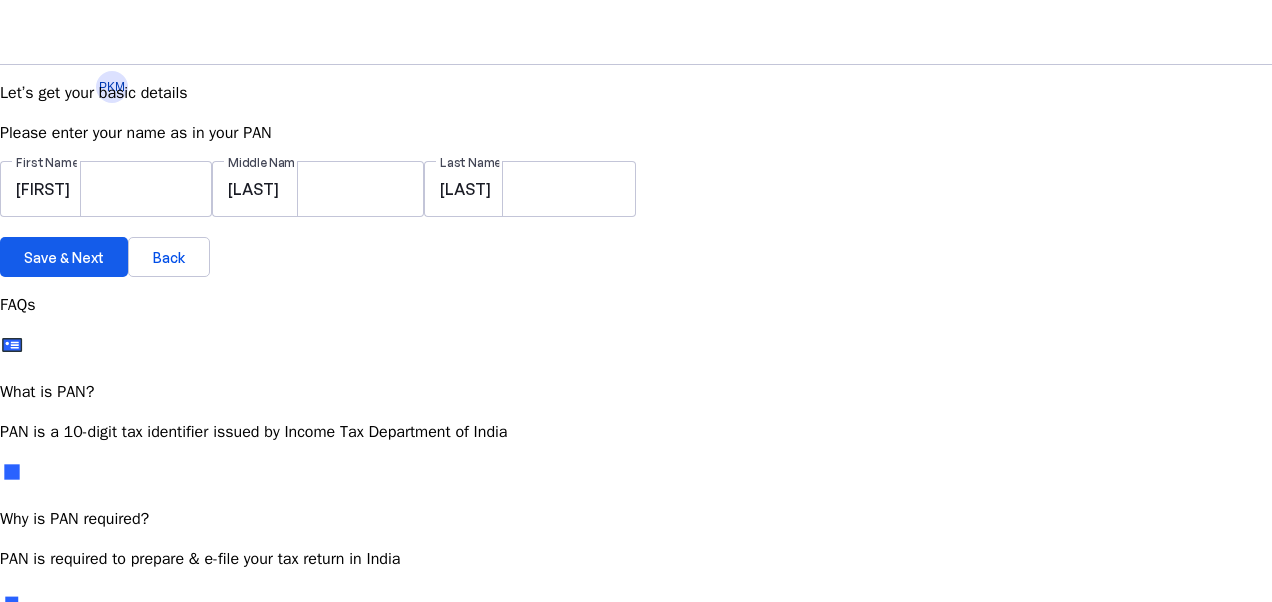 click on "Save & Next" at bounding box center [64, 257] 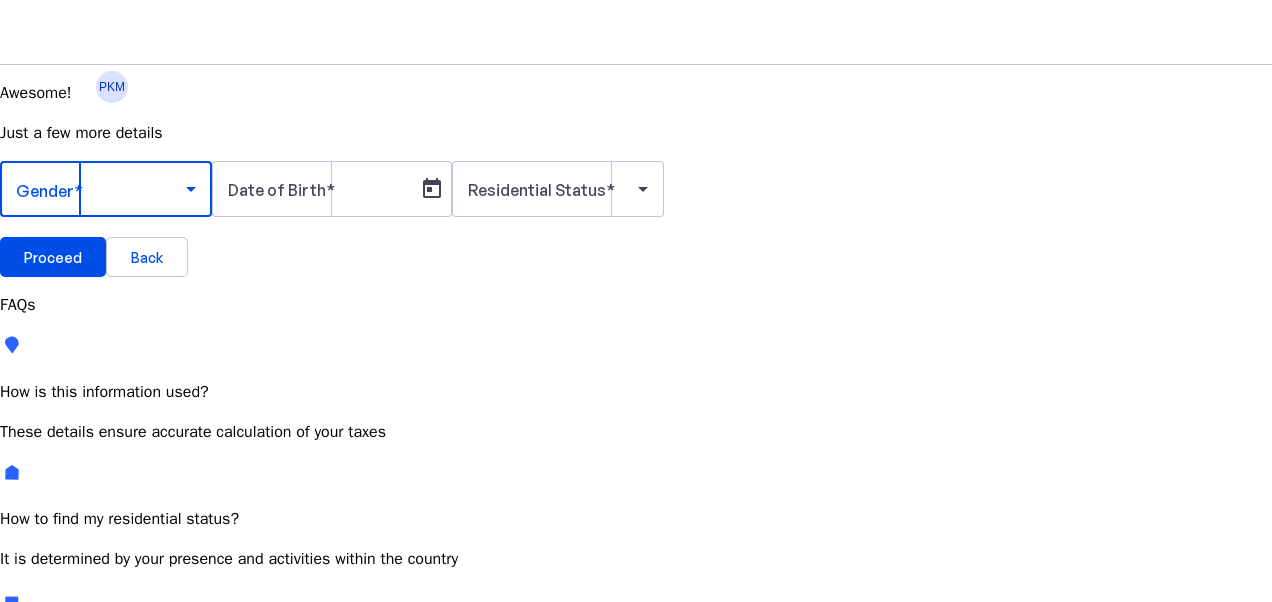 click at bounding box center (191, 189) 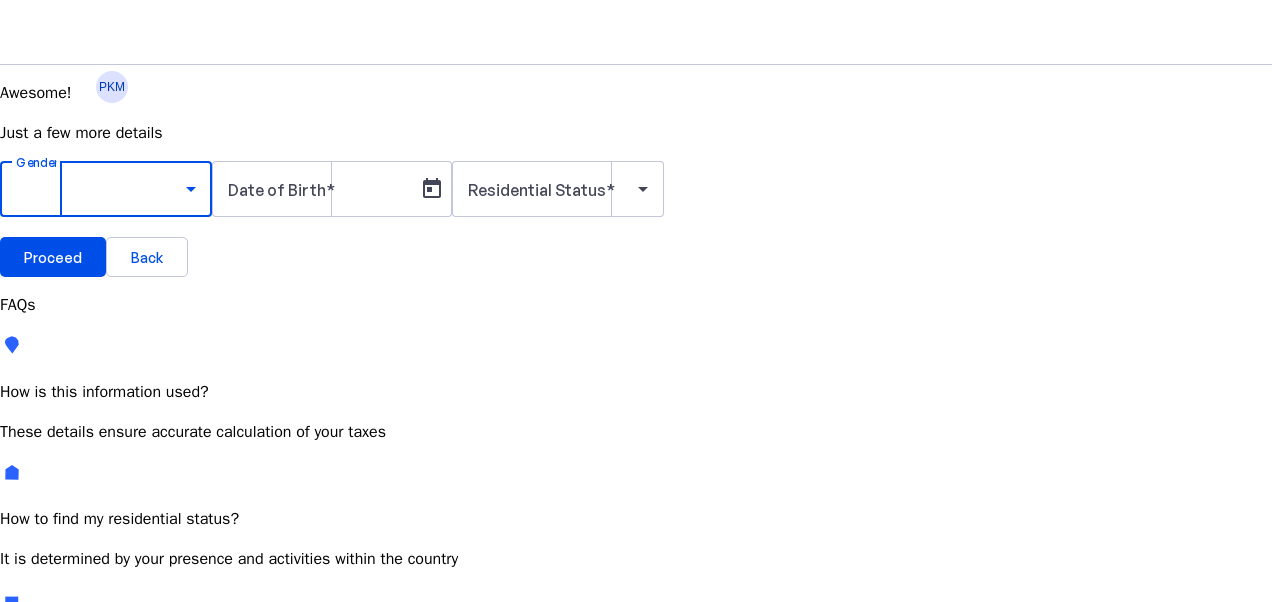 click on "Male" at bounding box center (154, 746) 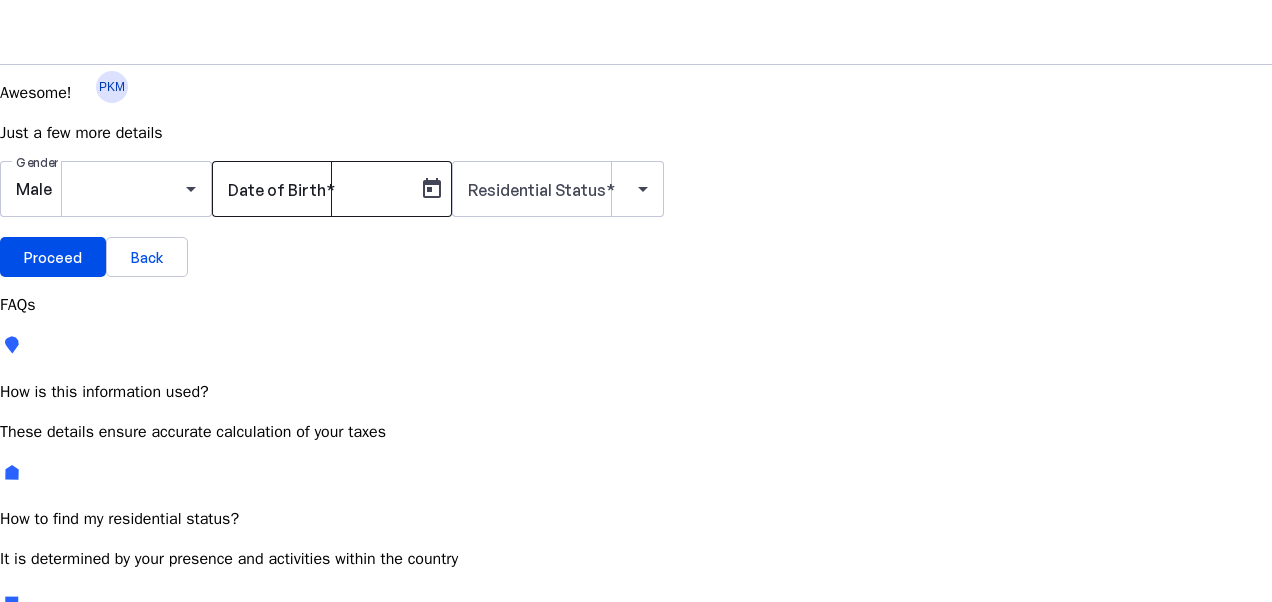 click at bounding box center (318, 189) 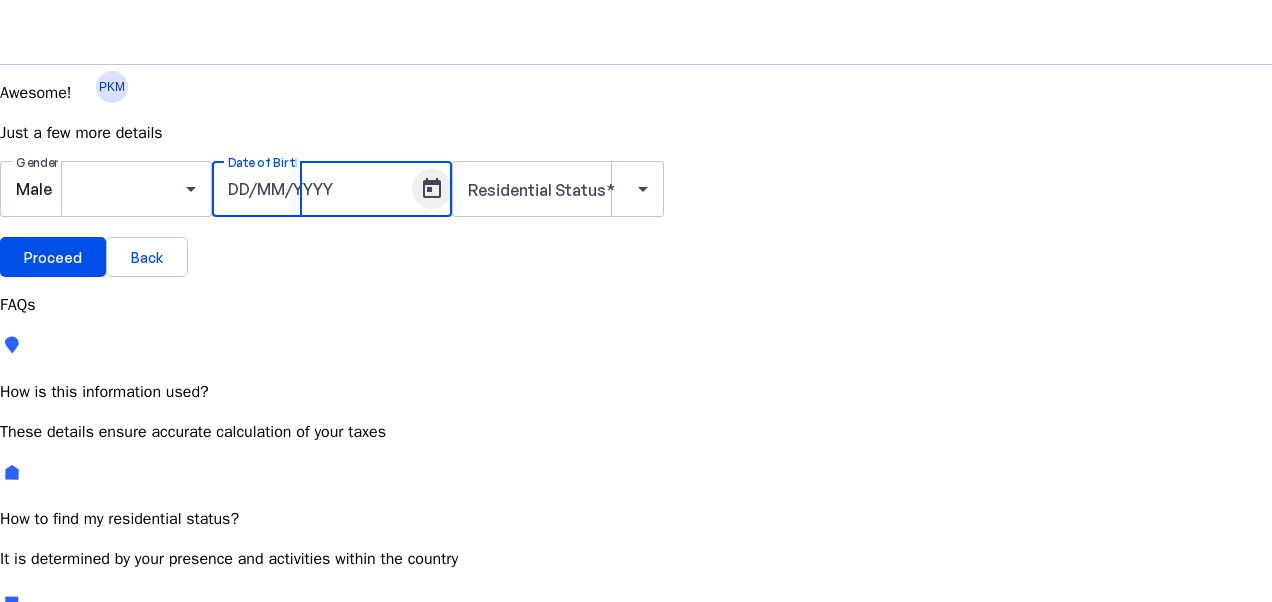 click at bounding box center [432, 189] 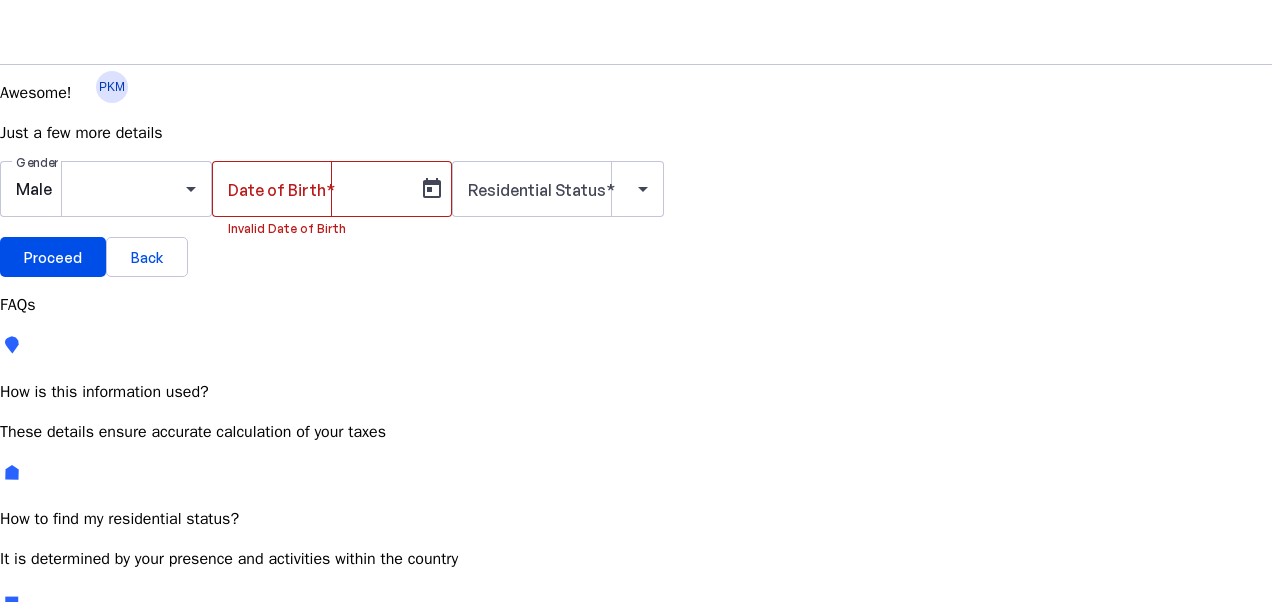 click on "JUL 2025" at bounding box center (124, 756) 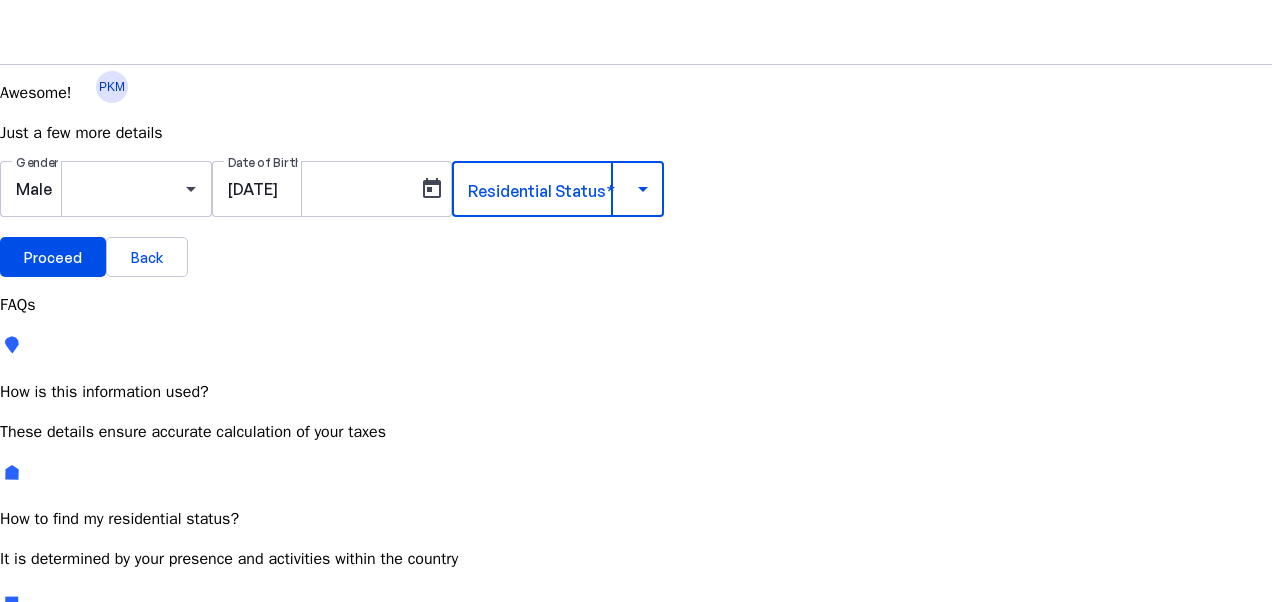 click at bounding box center (643, 189) 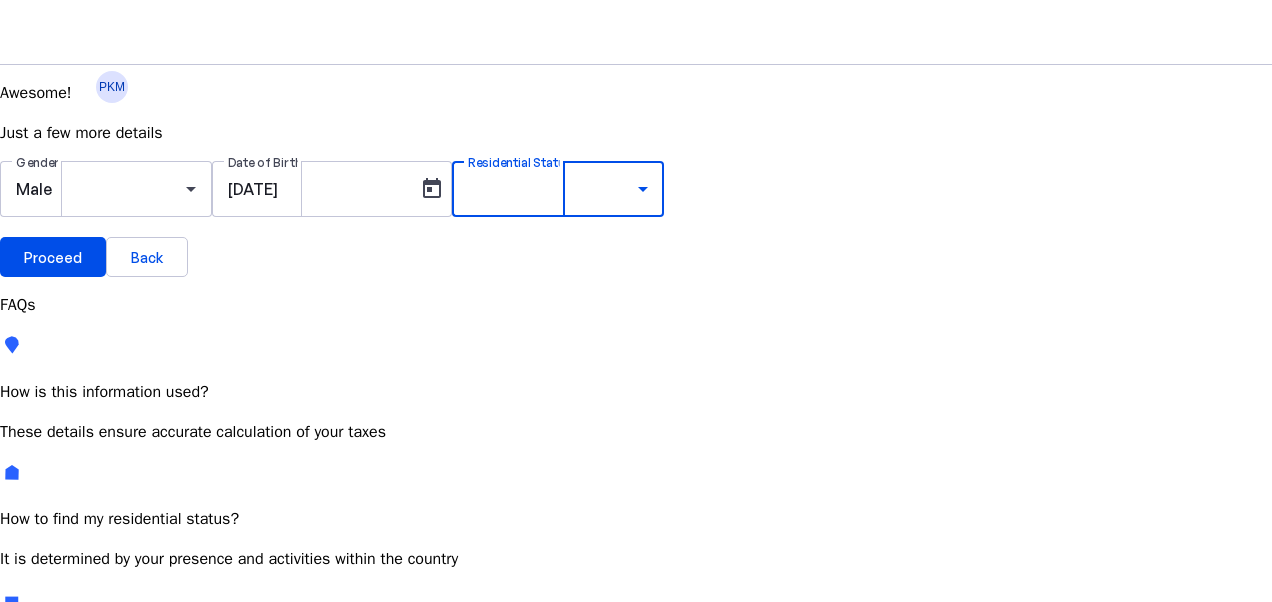 click at bounding box center [636, 714] 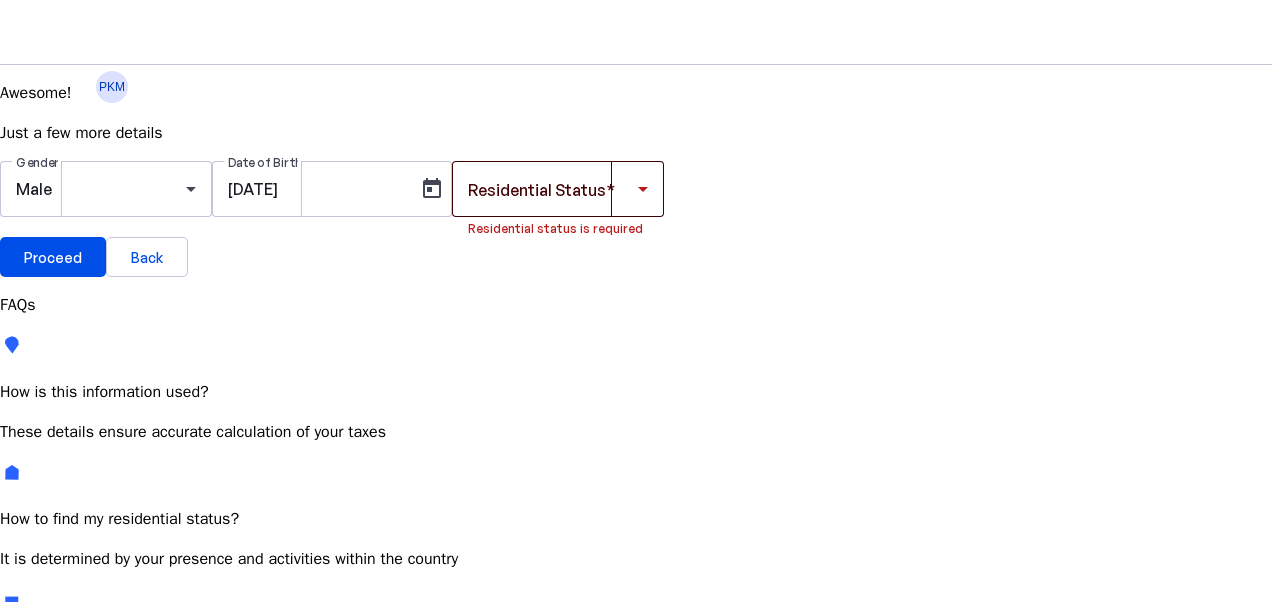 click at bounding box center (643, 189) 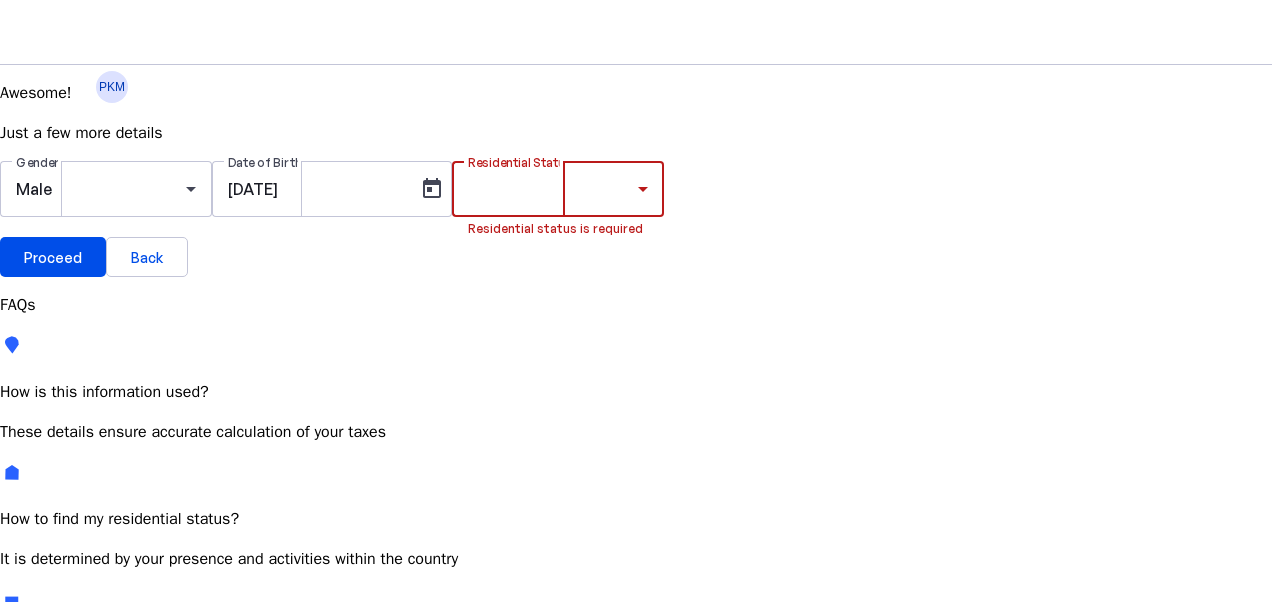 click on "Resident Most Common" at bounding box center [72, 766] 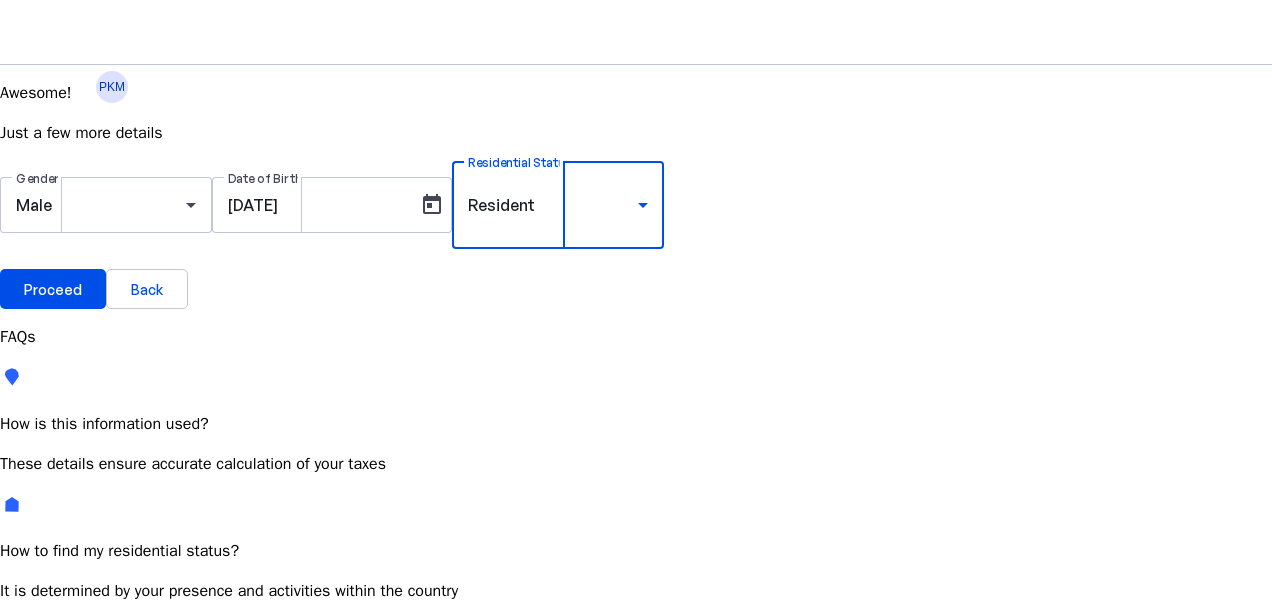 scroll, scrollTop: 0, scrollLeft: 0, axis: both 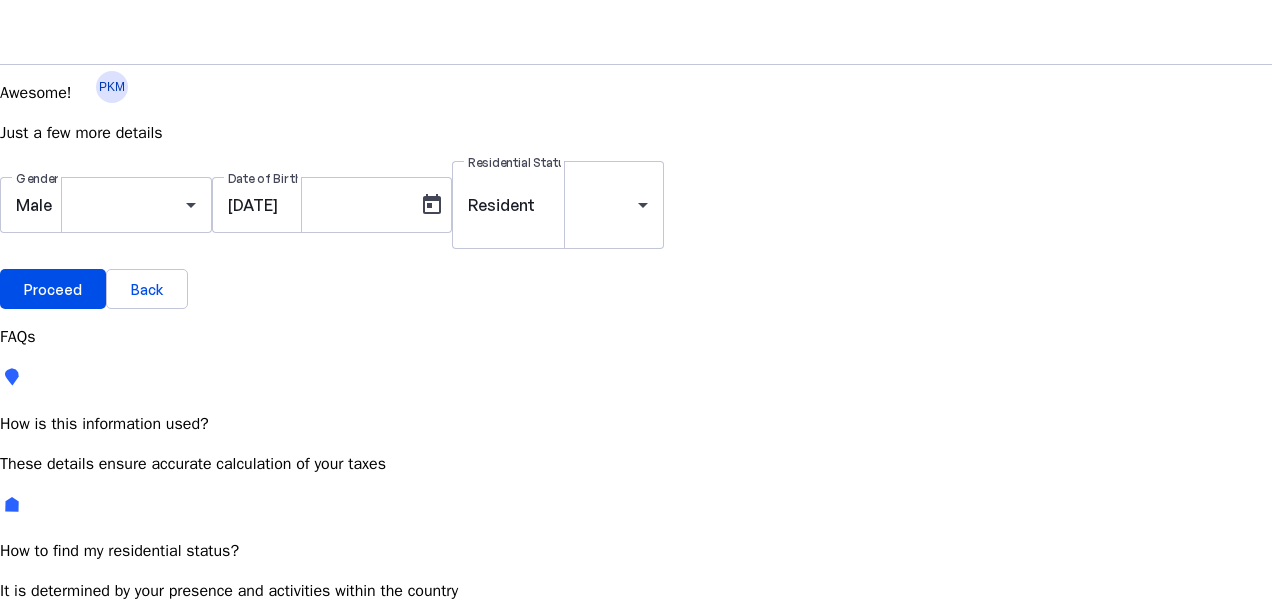 click on "Gender Male Date of Birth [DATE] Residential Status Resident" at bounding box center (636, 215) 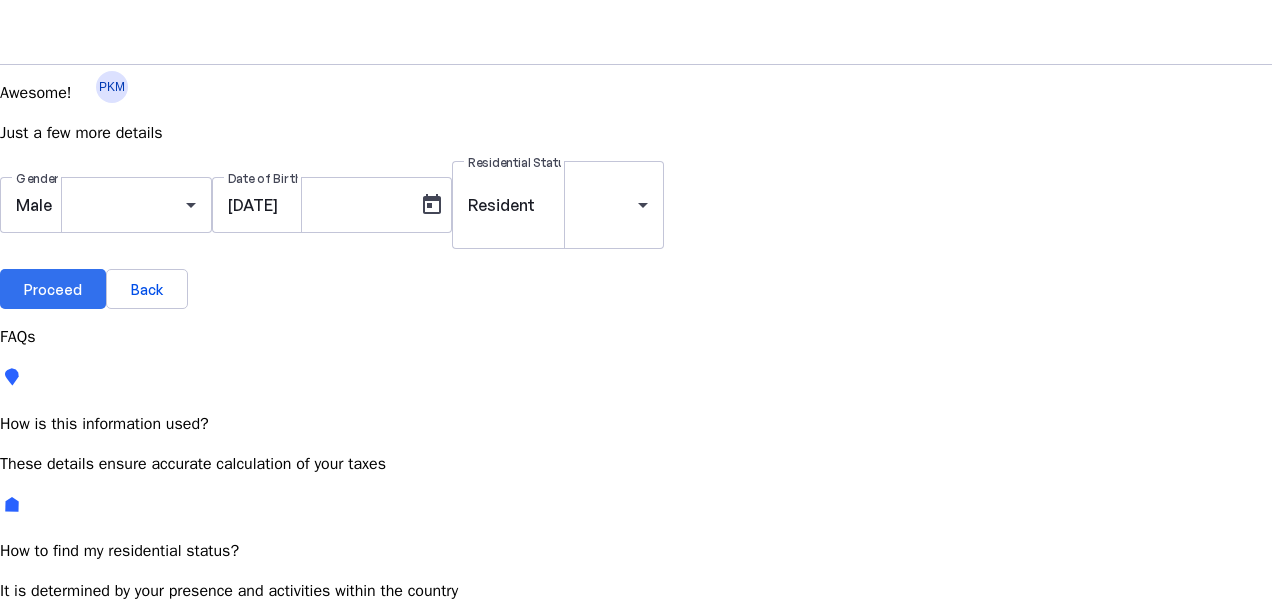 click on "Proceed" at bounding box center (53, 289) 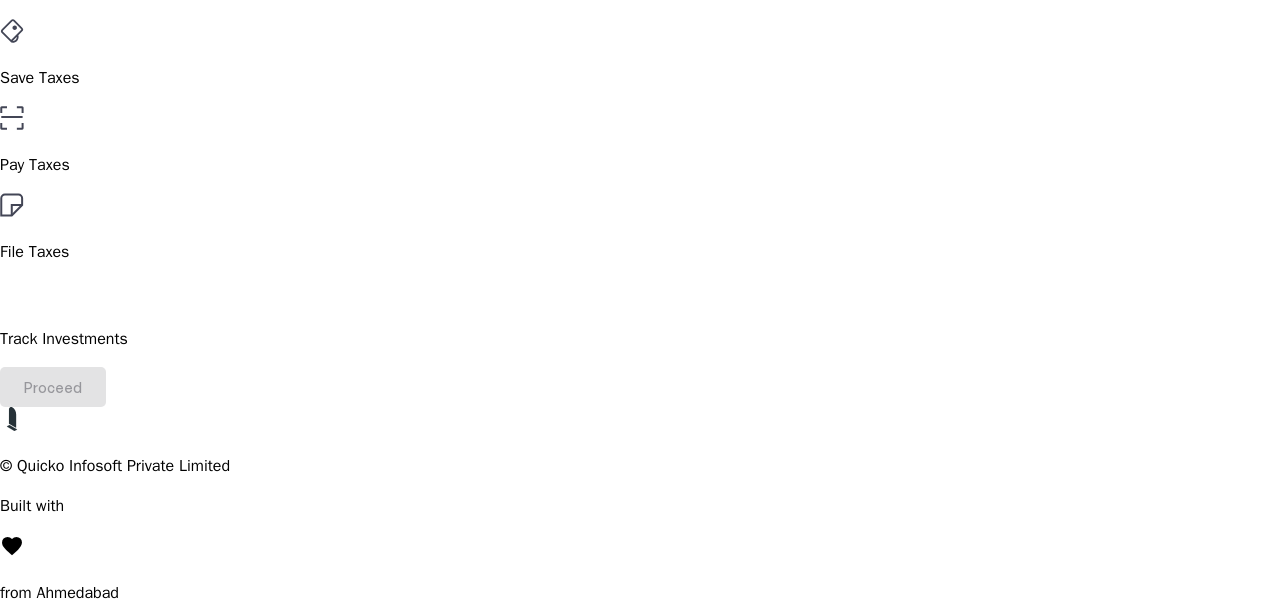 scroll, scrollTop: 100, scrollLeft: 0, axis: vertical 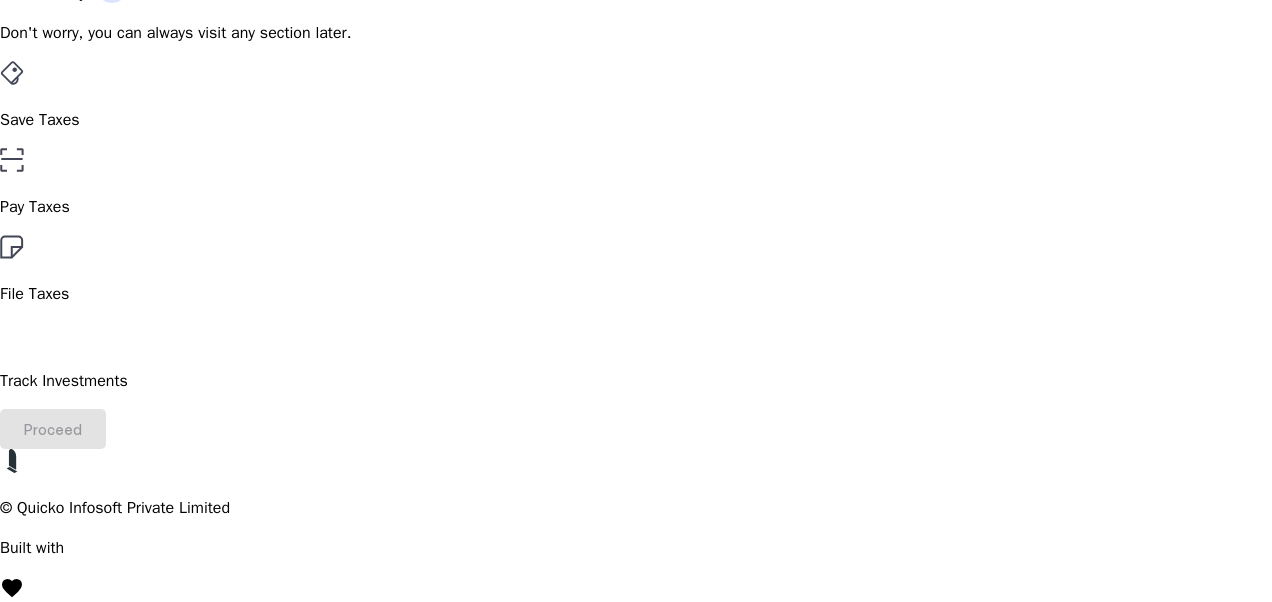 click on "Save Taxes" at bounding box center [636, 96] 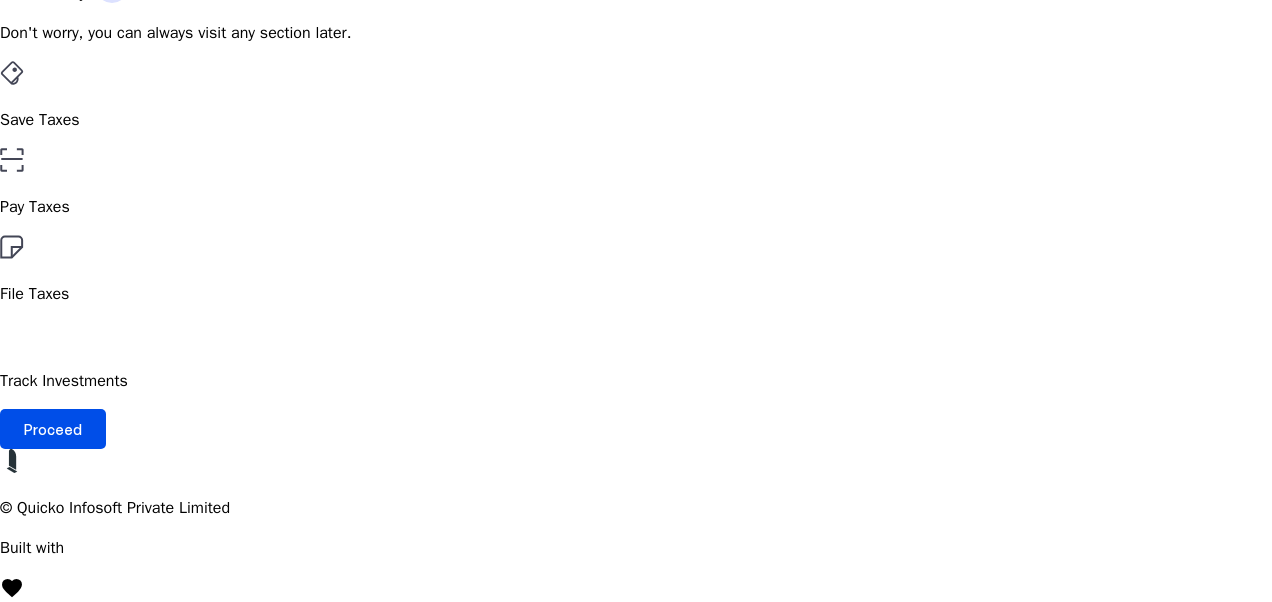 click on "Pay Taxes" at bounding box center [636, 183] 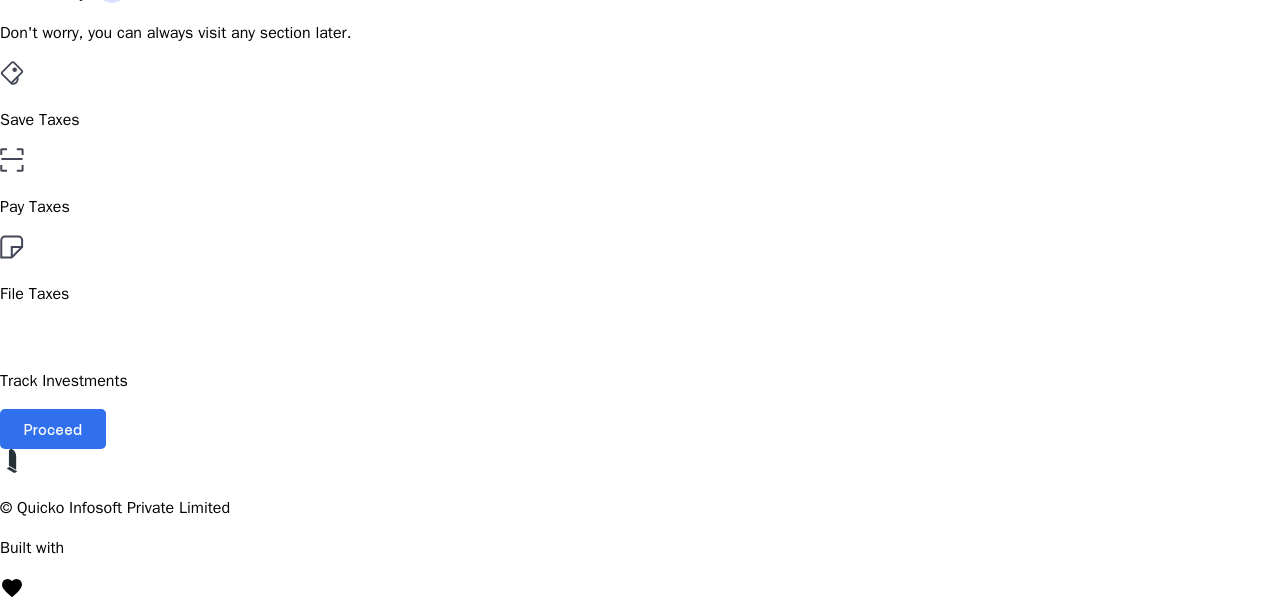 click at bounding box center [53, 429] 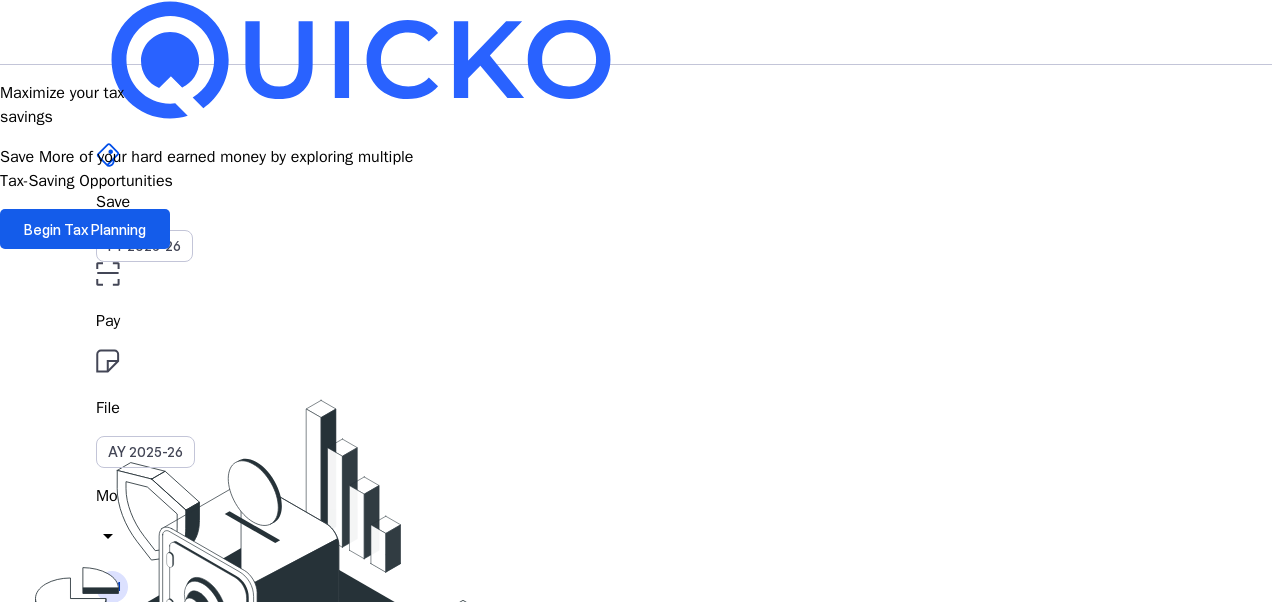 scroll, scrollTop: 100, scrollLeft: 0, axis: vertical 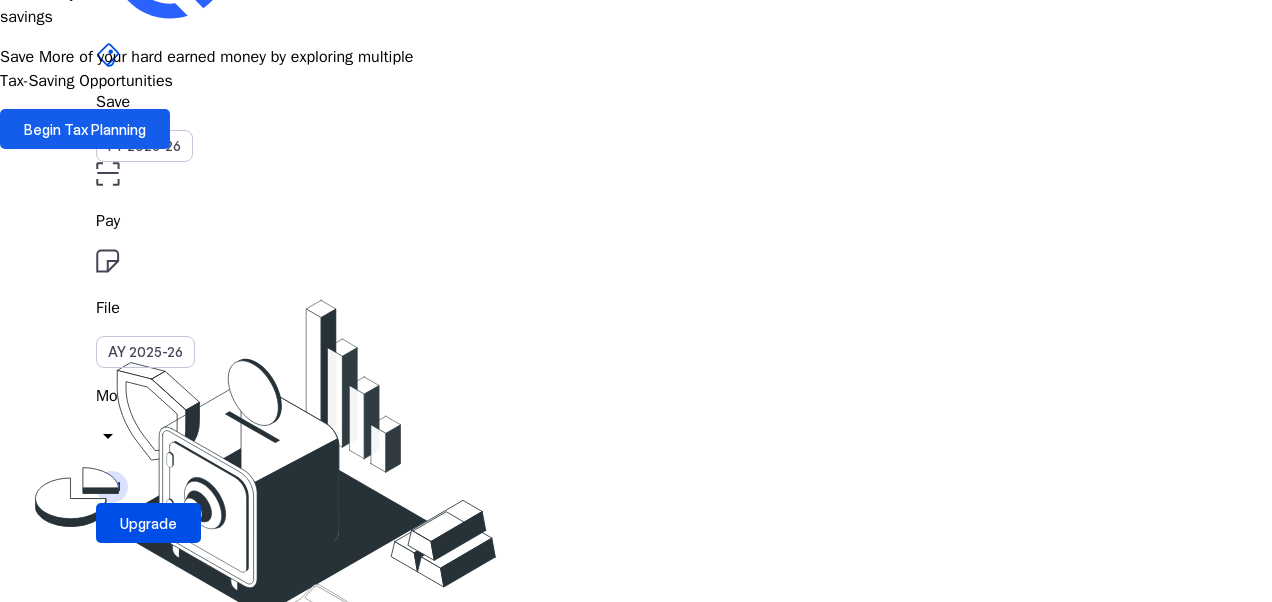 click on "Begin Tax Planning" at bounding box center (85, 129) 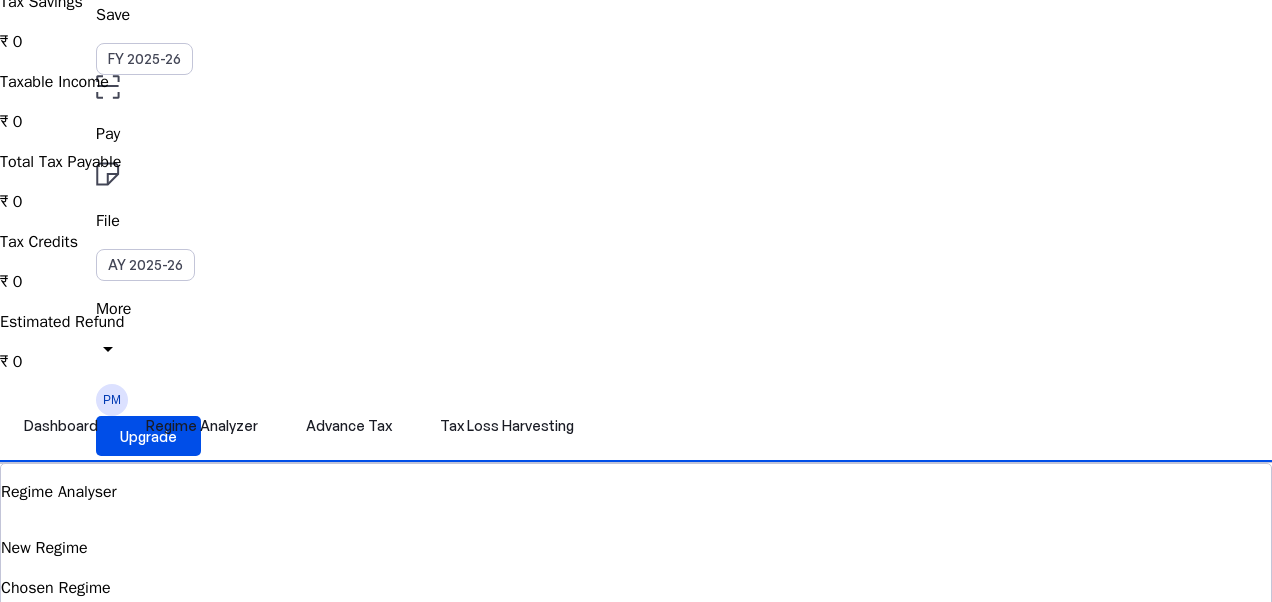 scroll, scrollTop: 200, scrollLeft: 0, axis: vertical 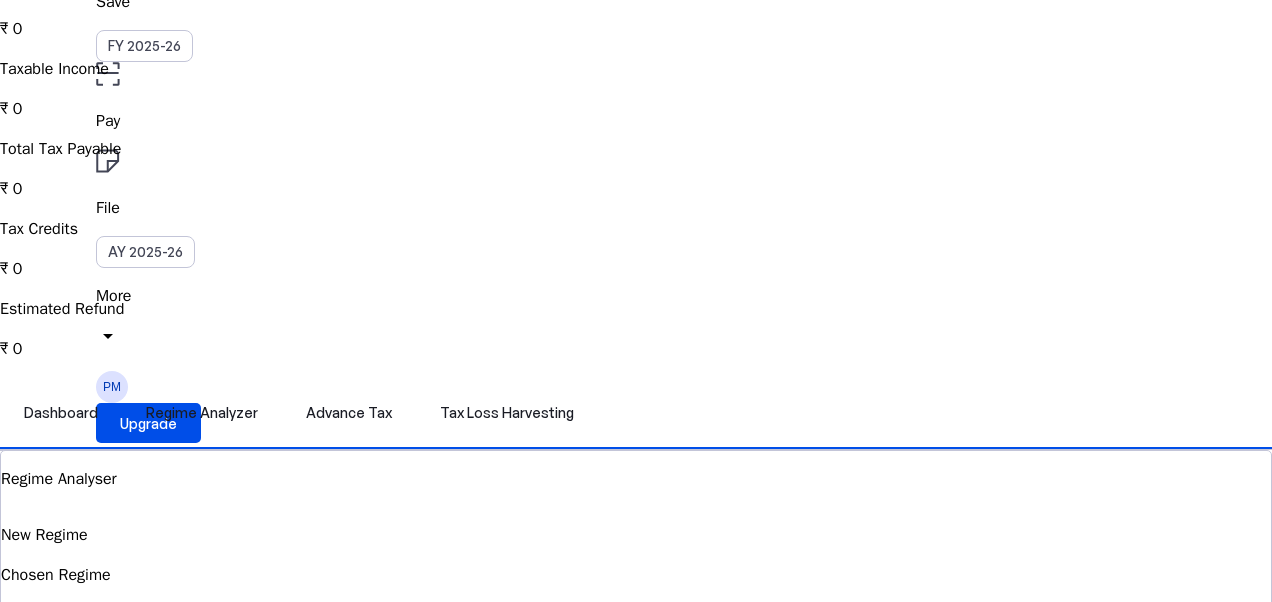 click on "View Comparision" at bounding box center (87, 623) 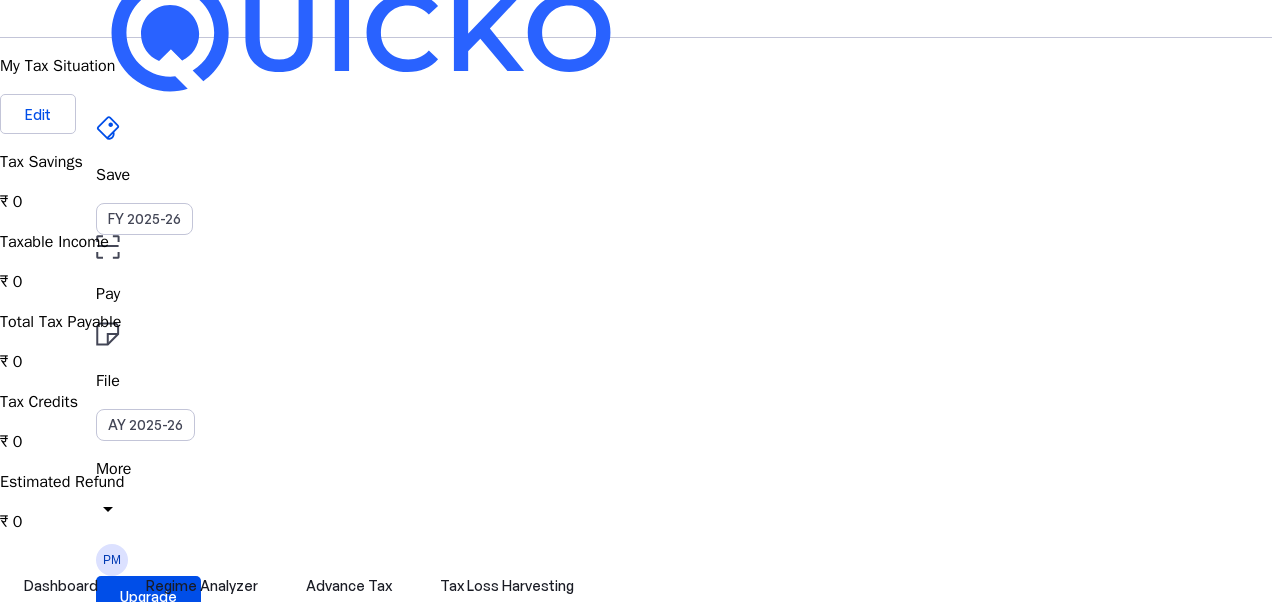 scroll, scrollTop: 0, scrollLeft: 0, axis: both 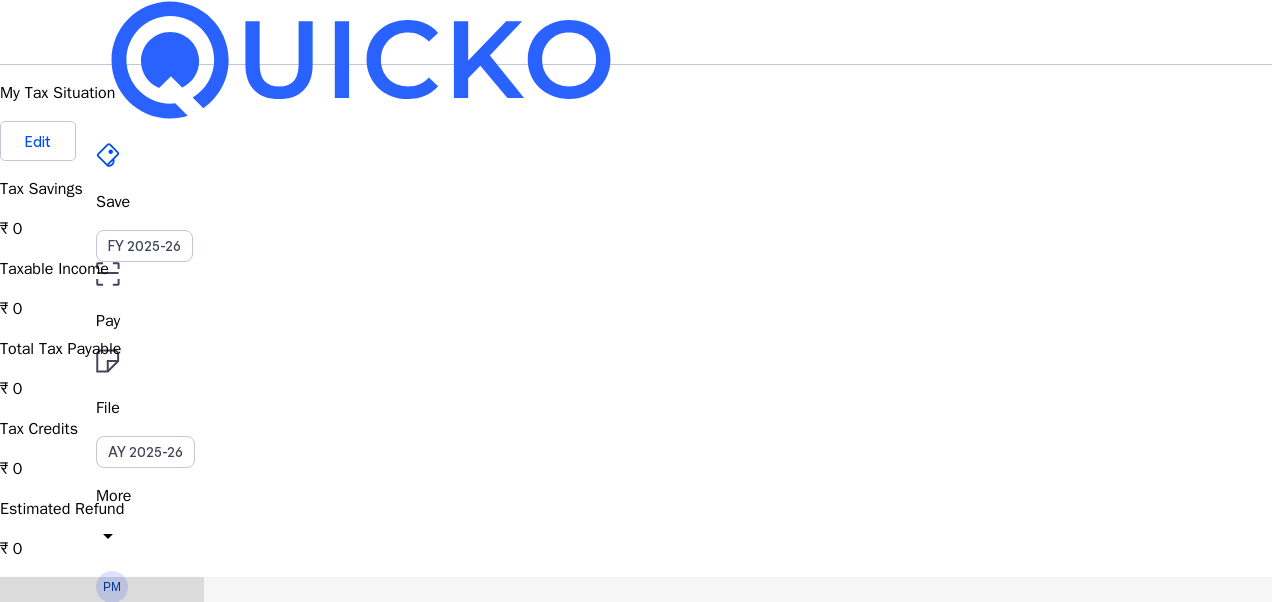 click on "Dashboard" at bounding box center (61, 613) 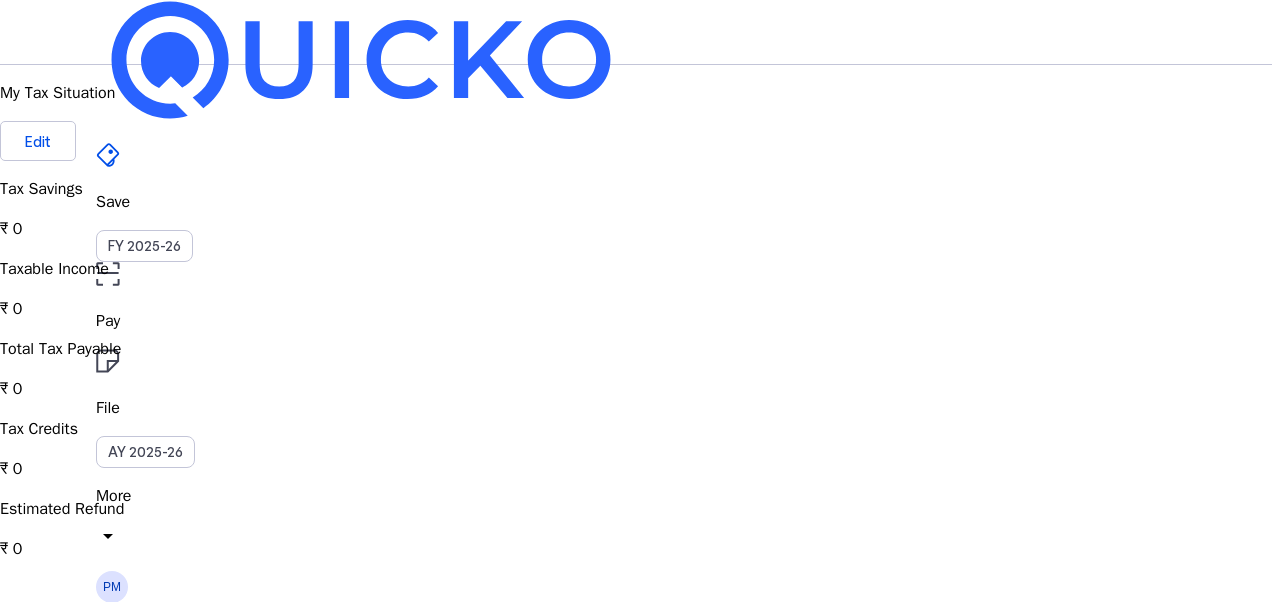 scroll, scrollTop: 0, scrollLeft: 0, axis: both 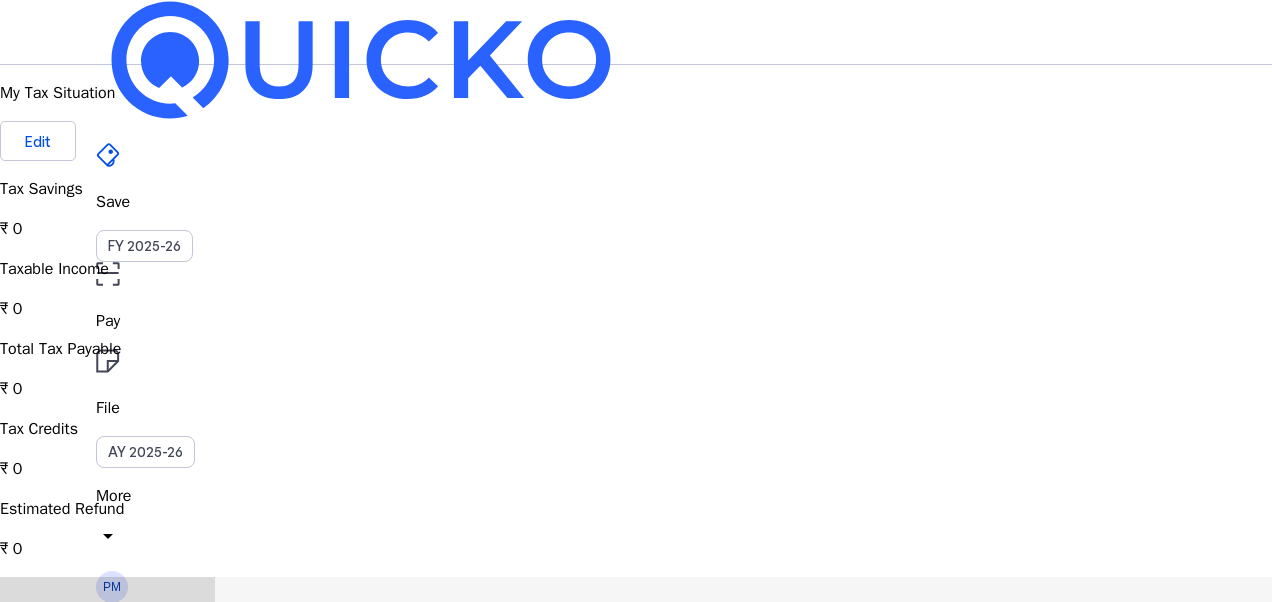click on "Regime Analyzer" at bounding box center [202, 613] 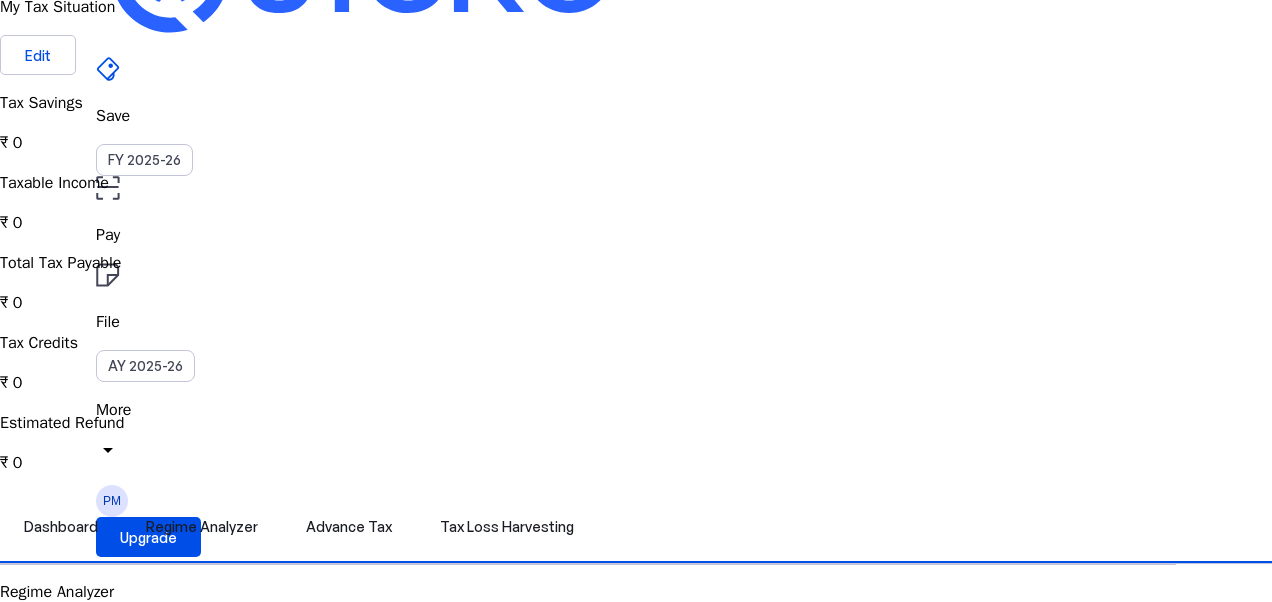 scroll, scrollTop: 0, scrollLeft: 0, axis: both 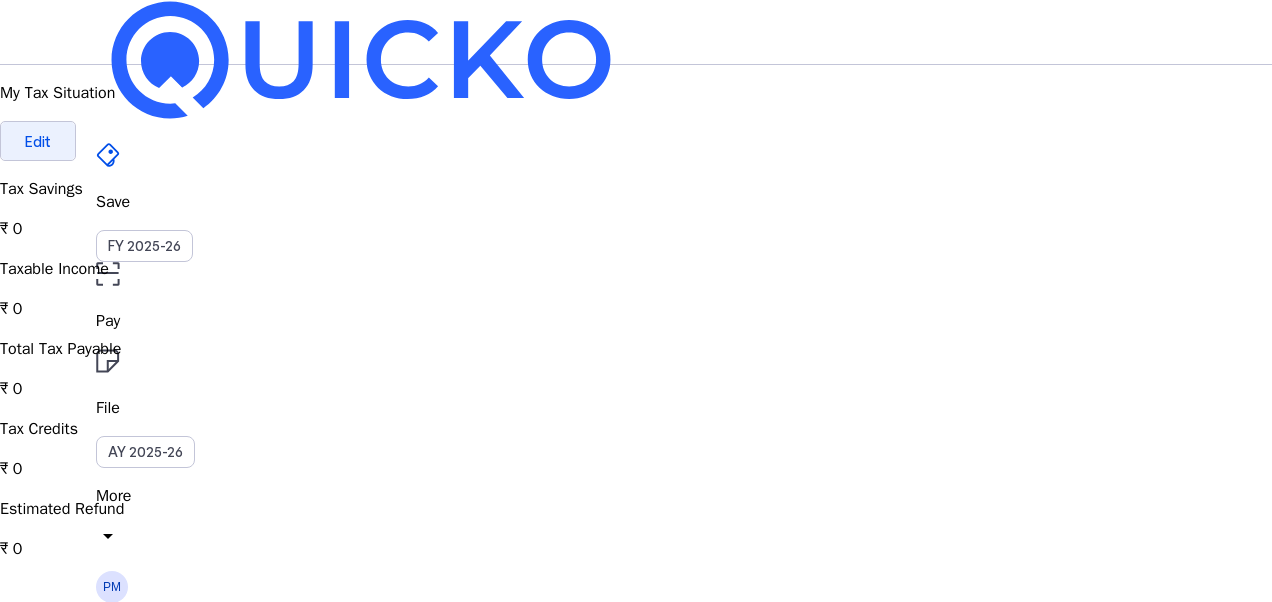 click on "Edit" at bounding box center (38, 141) 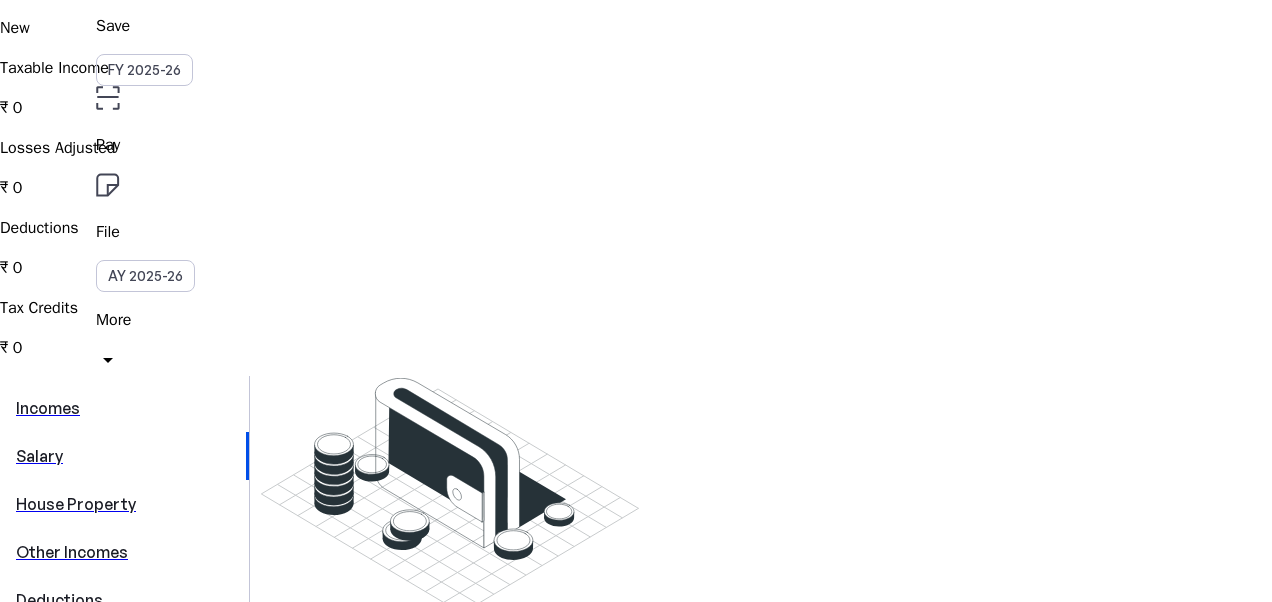 scroll, scrollTop: 200, scrollLeft: 0, axis: vertical 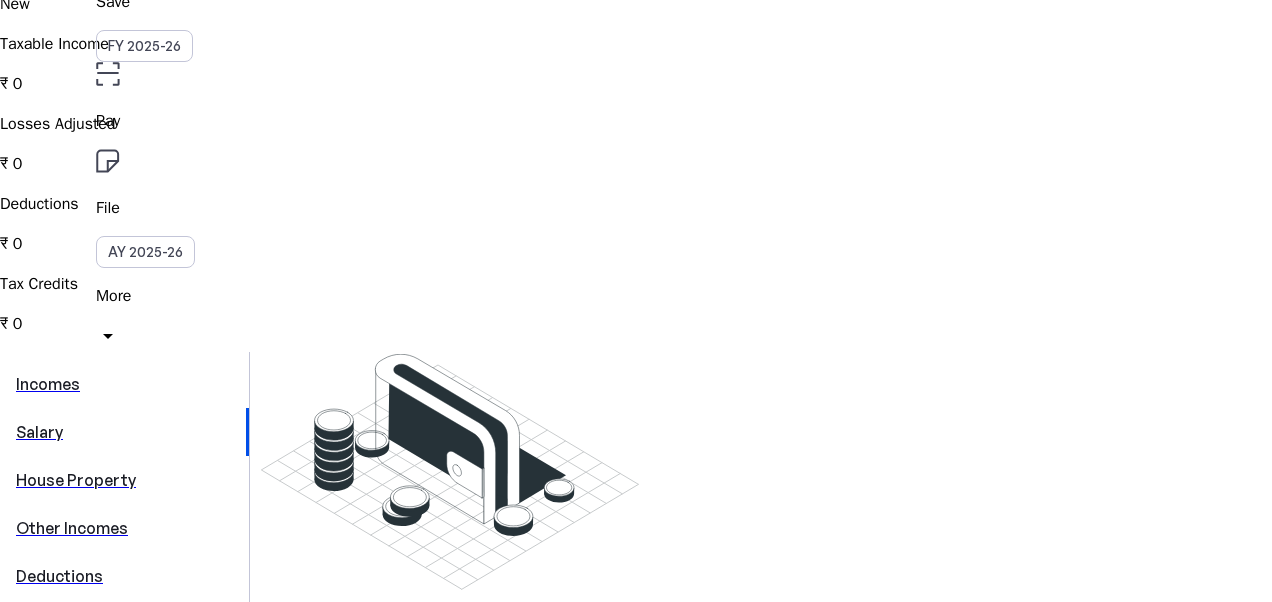 click on "Salary" at bounding box center [123, 432] 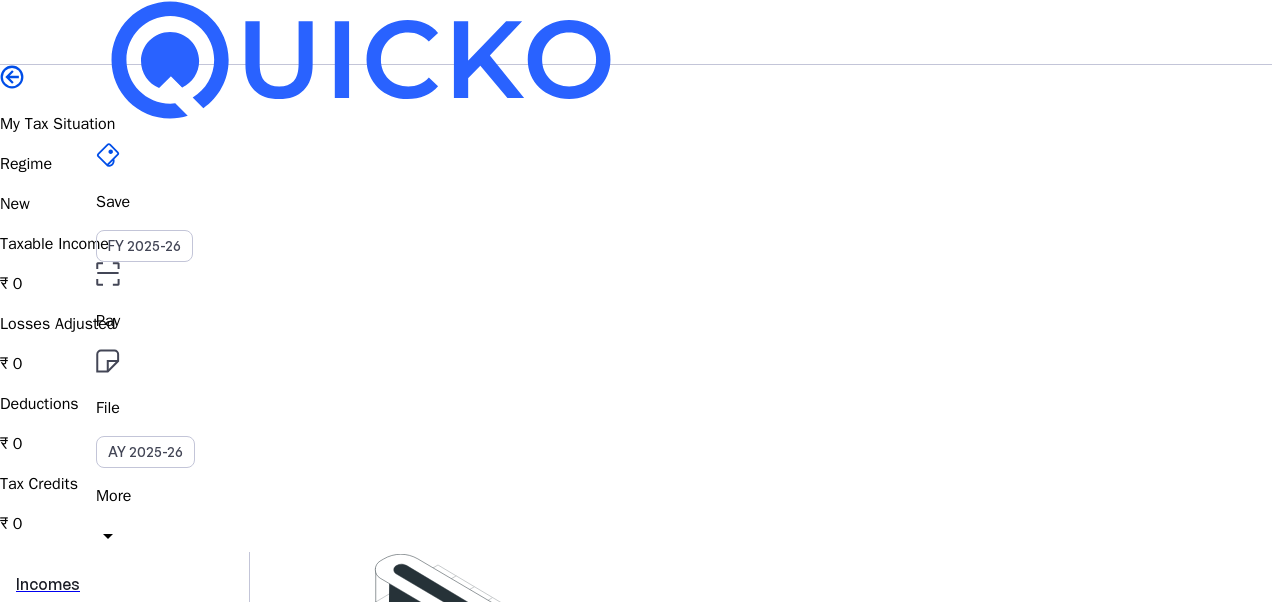 click on "Salary" at bounding box center (123, 632) 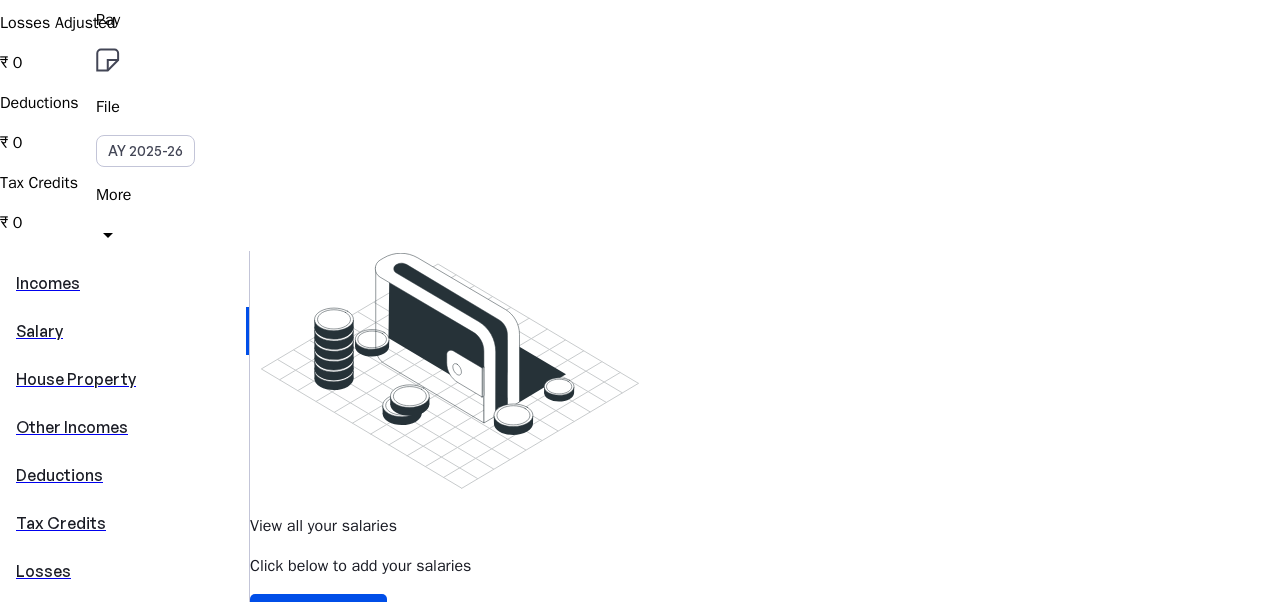 scroll, scrollTop: 300, scrollLeft: 0, axis: vertical 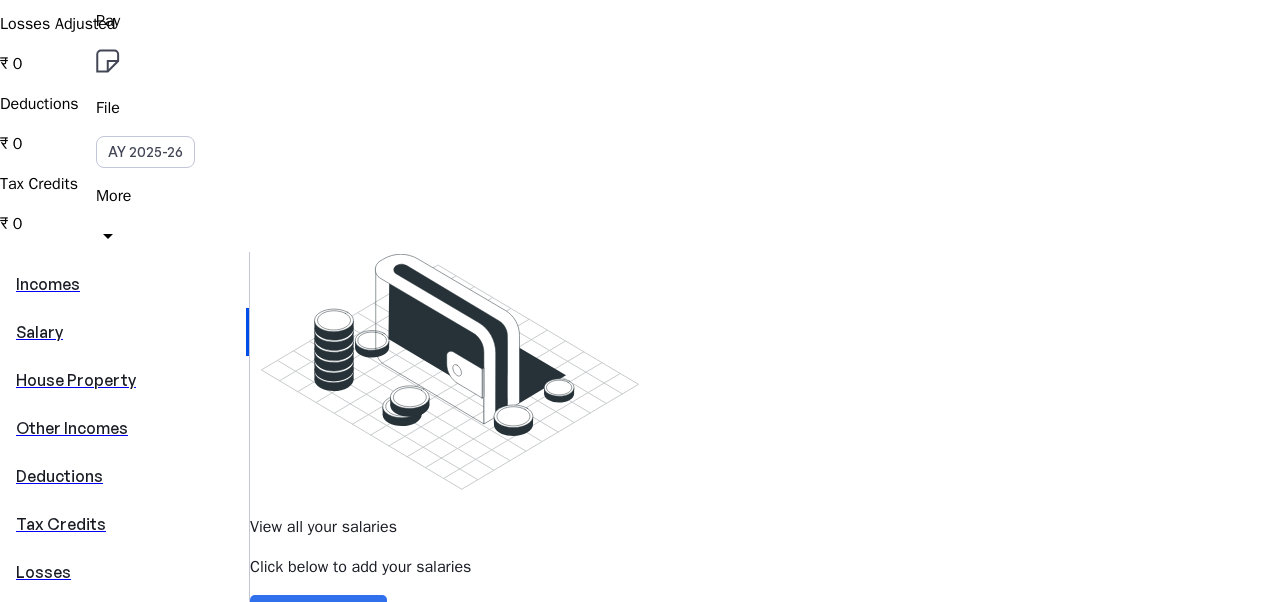 click at bounding box center (318, 615) 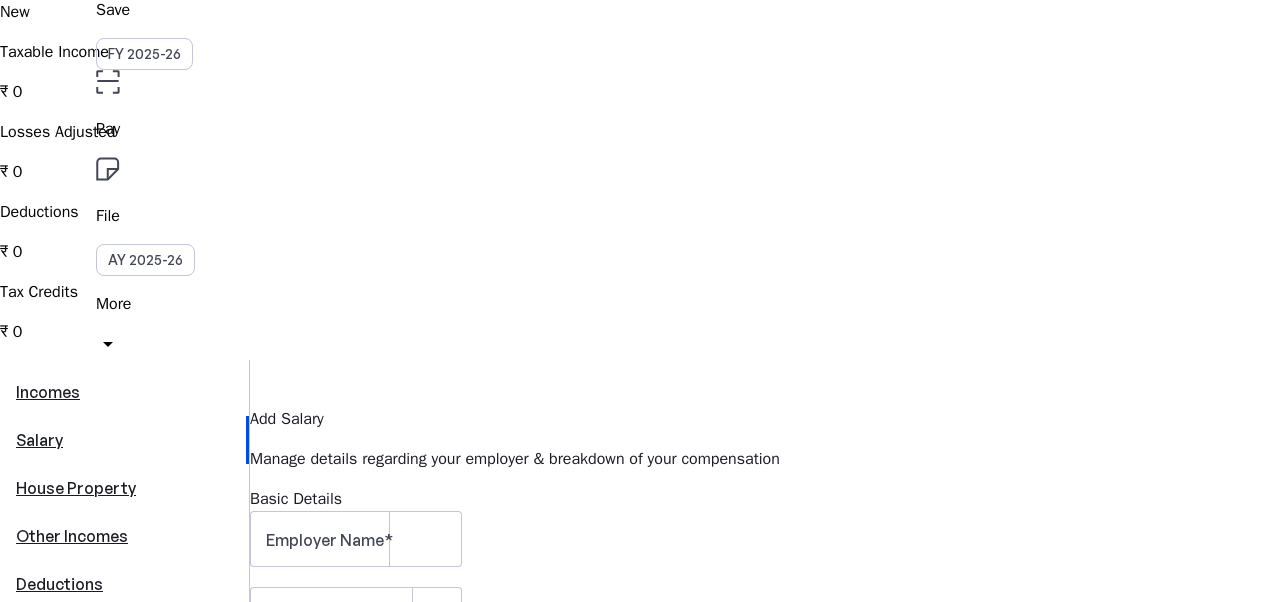 scroll, scrollTop: 200, scrollLeft: 0, axis: vertical 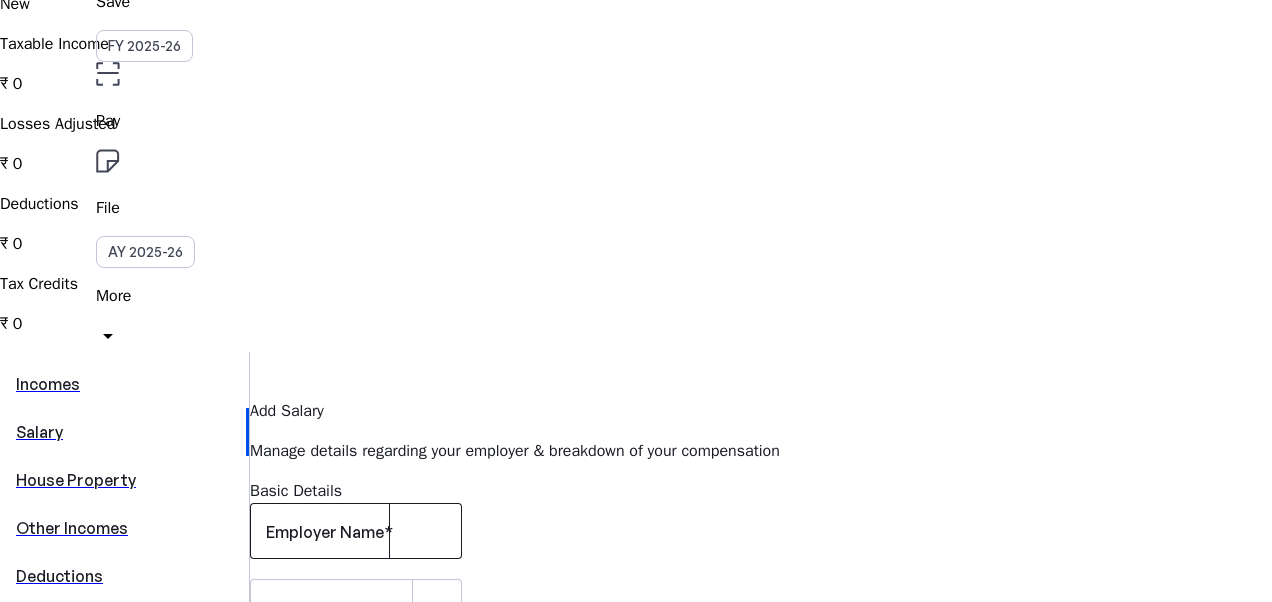 click on "Employer Name" at bounding box center [325, 532] 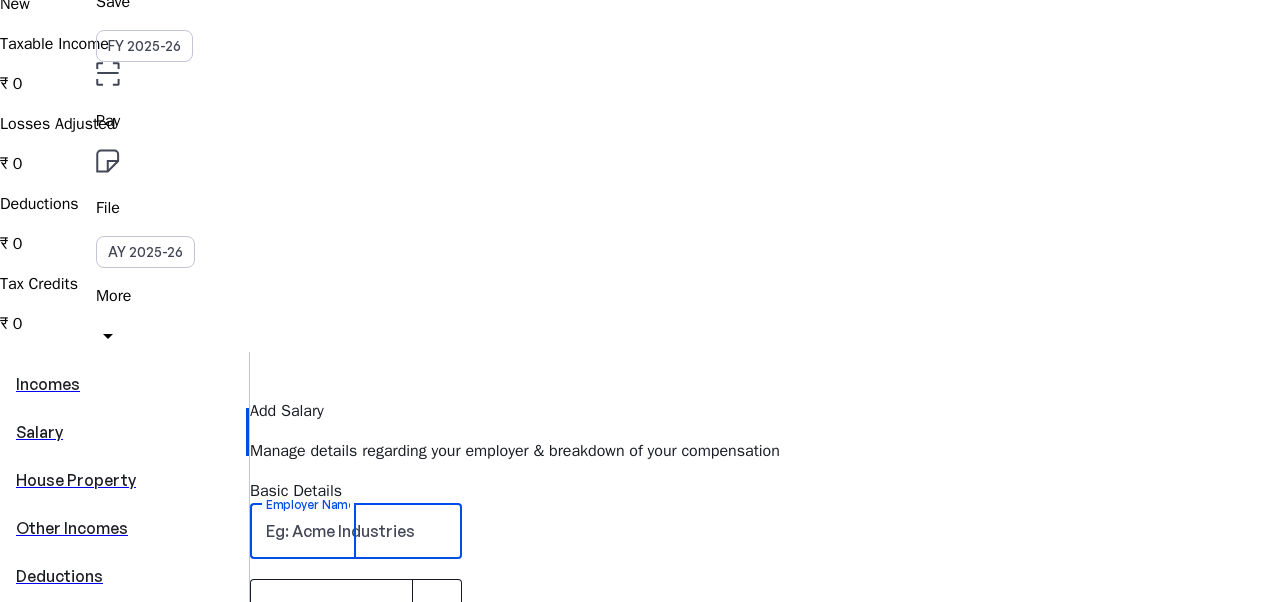 click at bounding box center [441, 607] 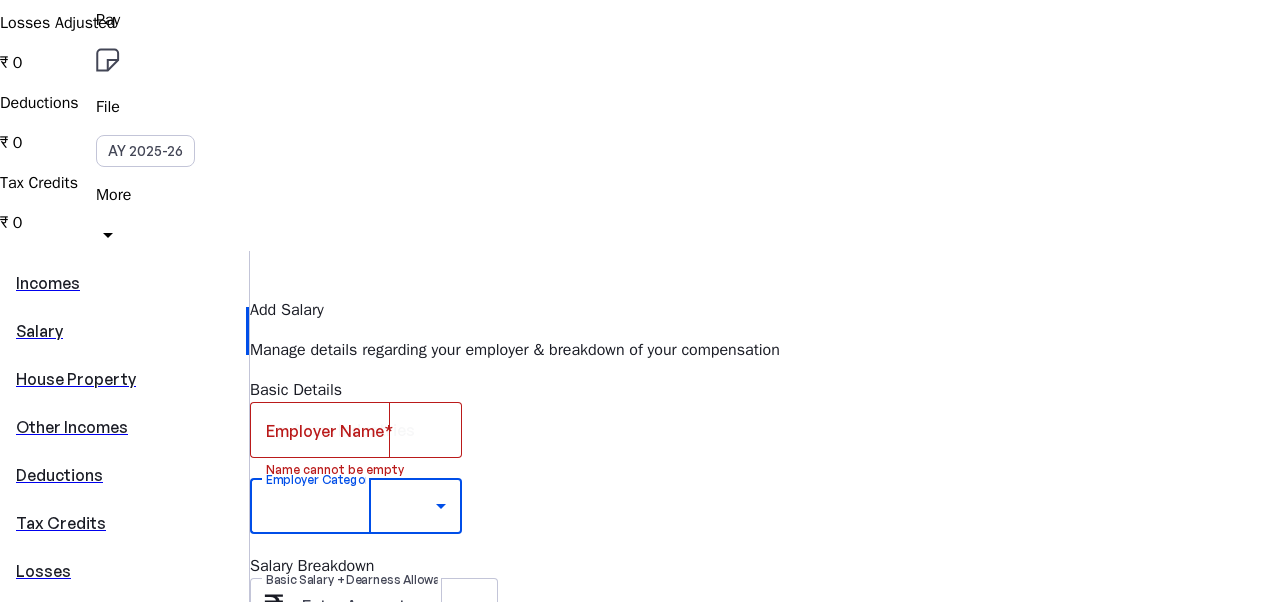 scroll, scrollTop: 300, scrollLeft: 0, axis: vertical 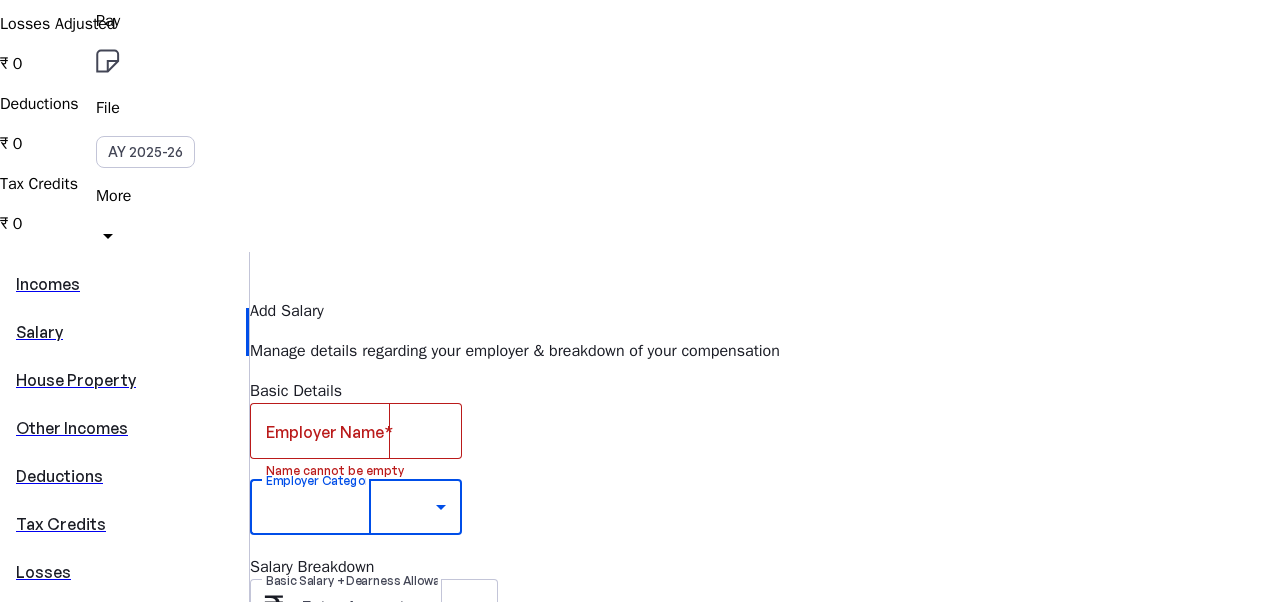 click at bounding box center [636, 1634] 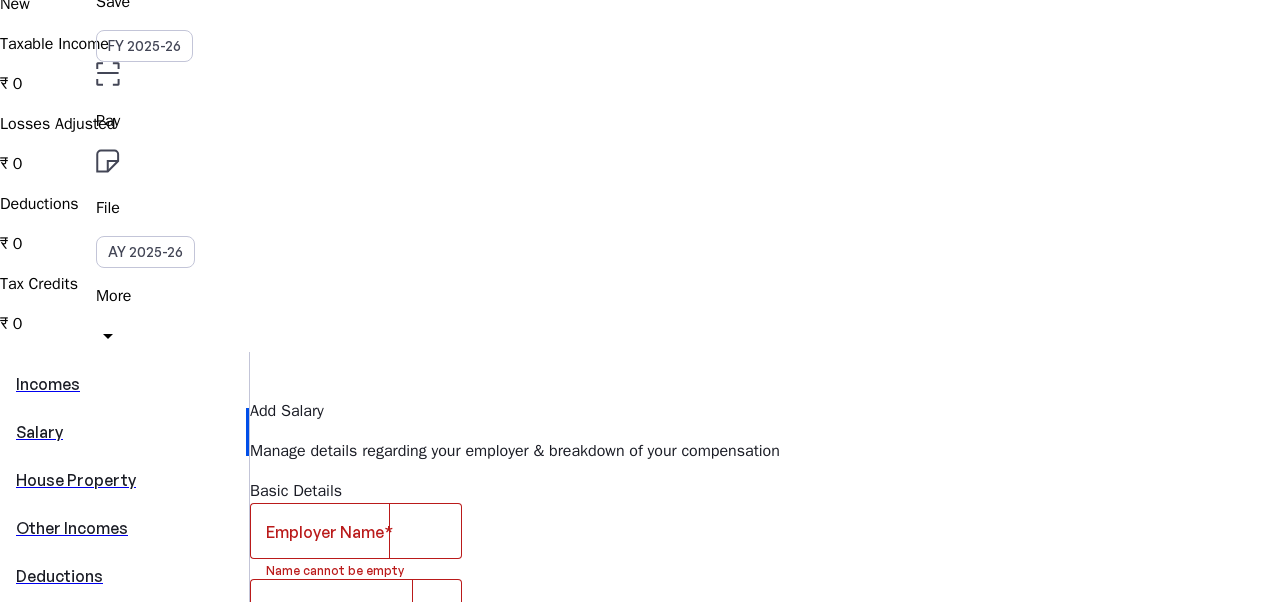 scroll, scrollTop: 0, scrollLeft: 0, axis: both 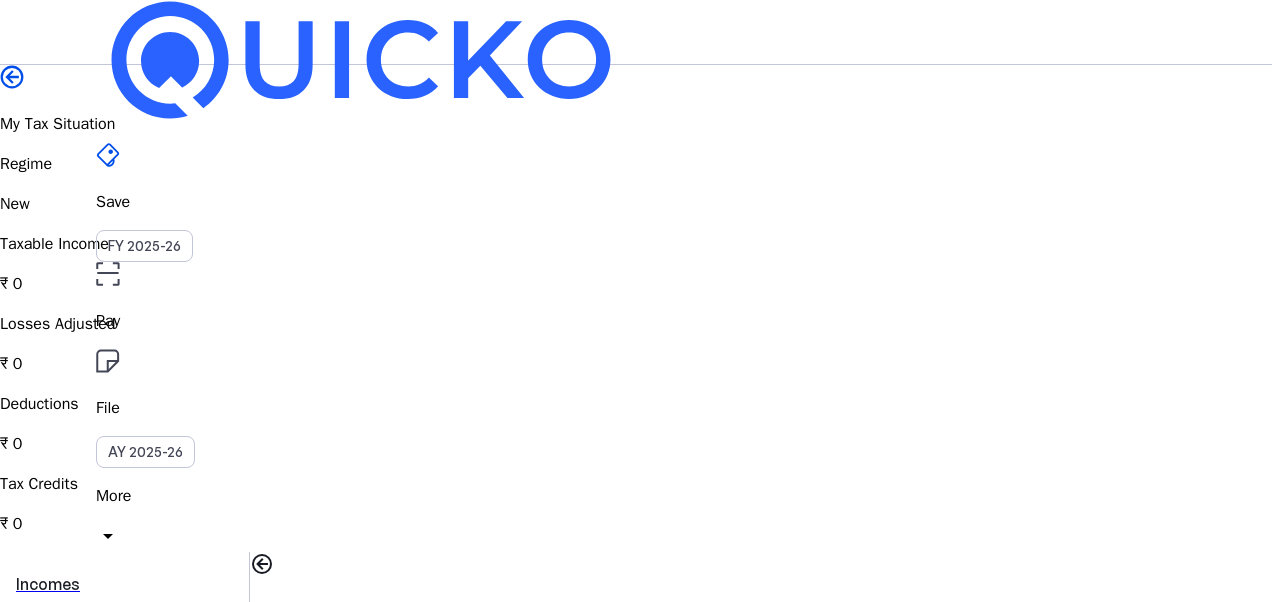 click on "File AY 2025-26" at bounding box center (636, 202) 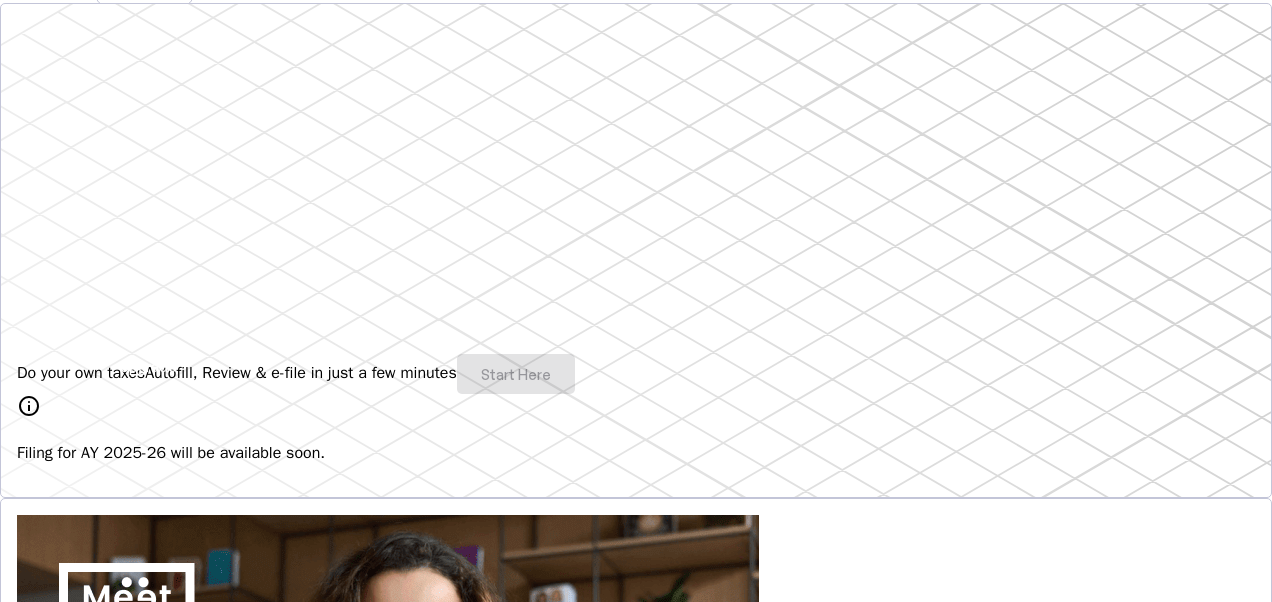scroll, scrollTop: 300, scrollLeft: 0, axis: vertical 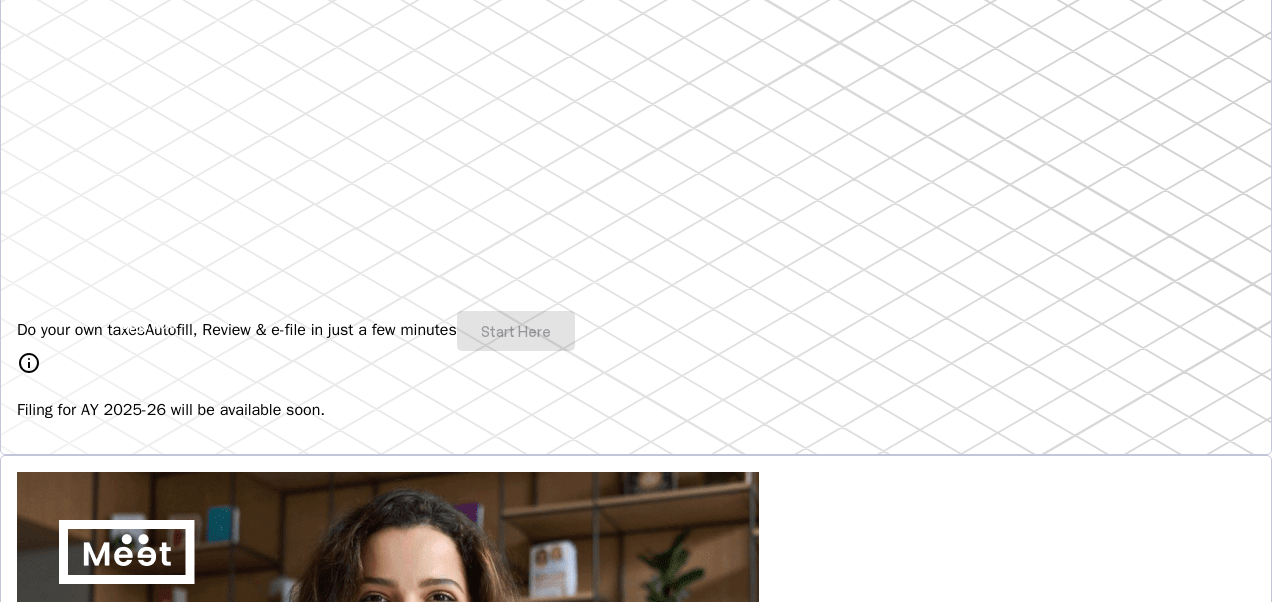 click on "Do your own taxes   Autofill, Review & e-file in just a few minutes   Start Here" at bounding box center [636, 331] 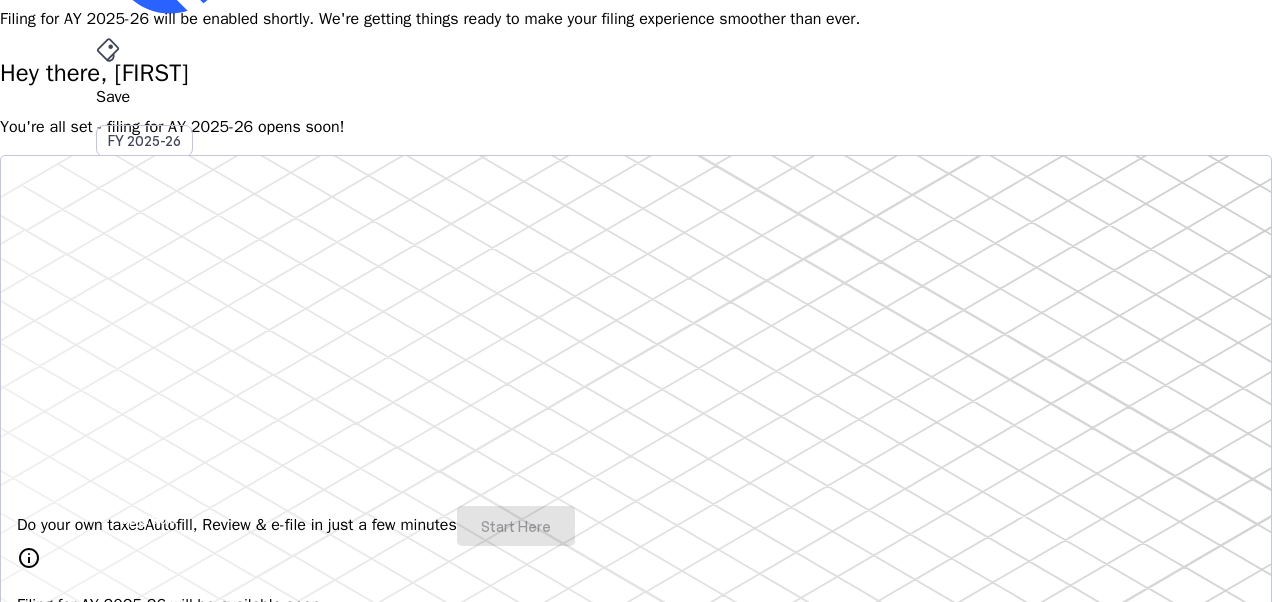 scroll, scrollTop: 0, scrollLeft: 0, axis: both 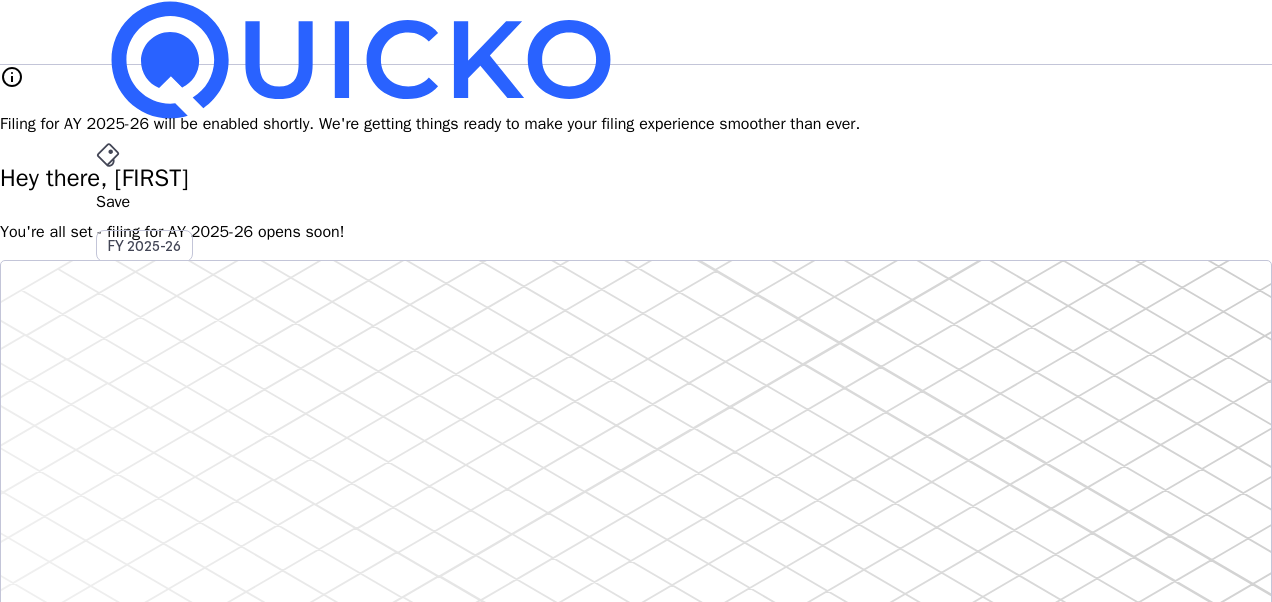 click on "Pay" at bounding box center (636, 202) 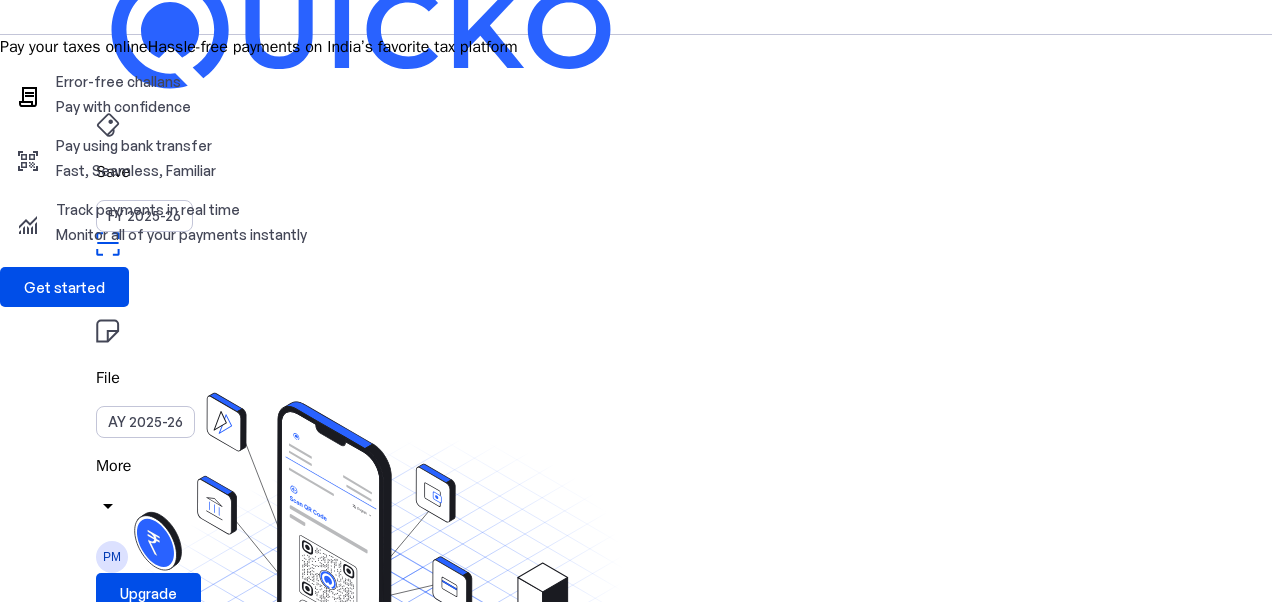scroll, scrollTop: 0, scrollLeft: 0, axis: both 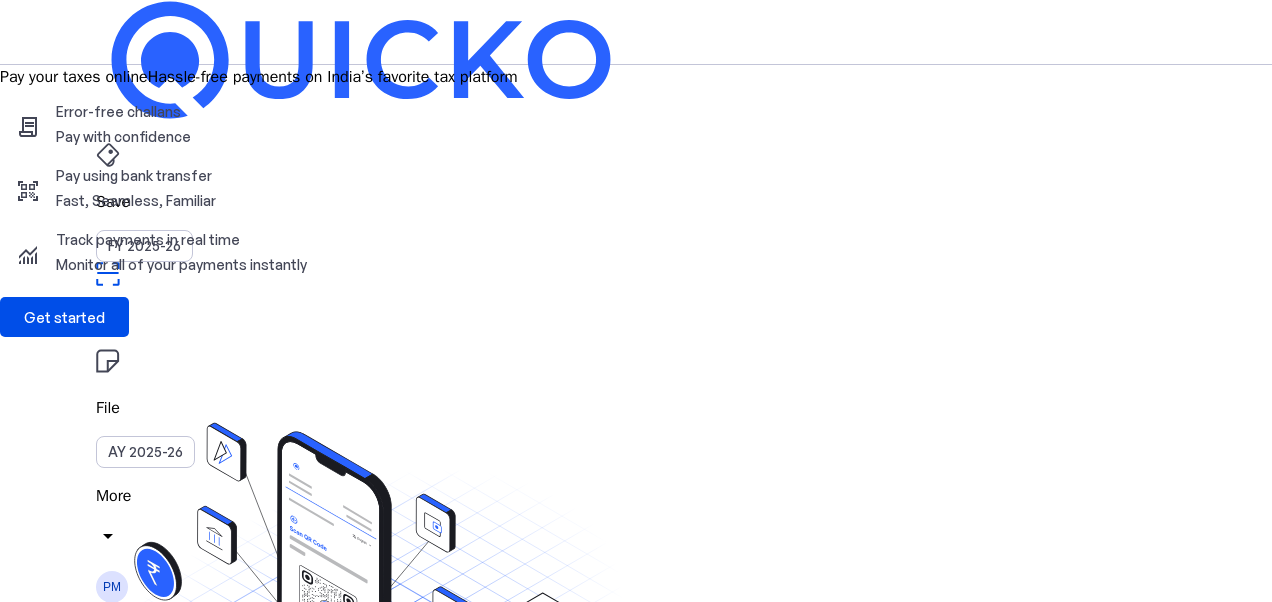 click on "arrow_drop_down" at bounding box center (108, 536) 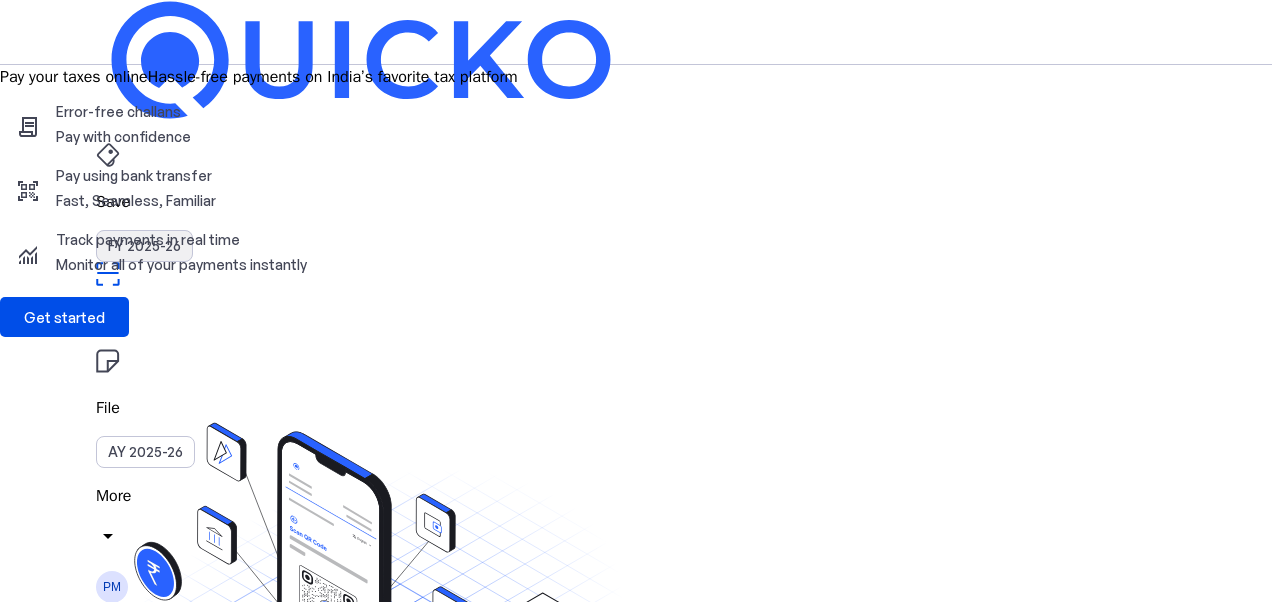 click on "FY 2025-26" at bounding box center [144, 246] 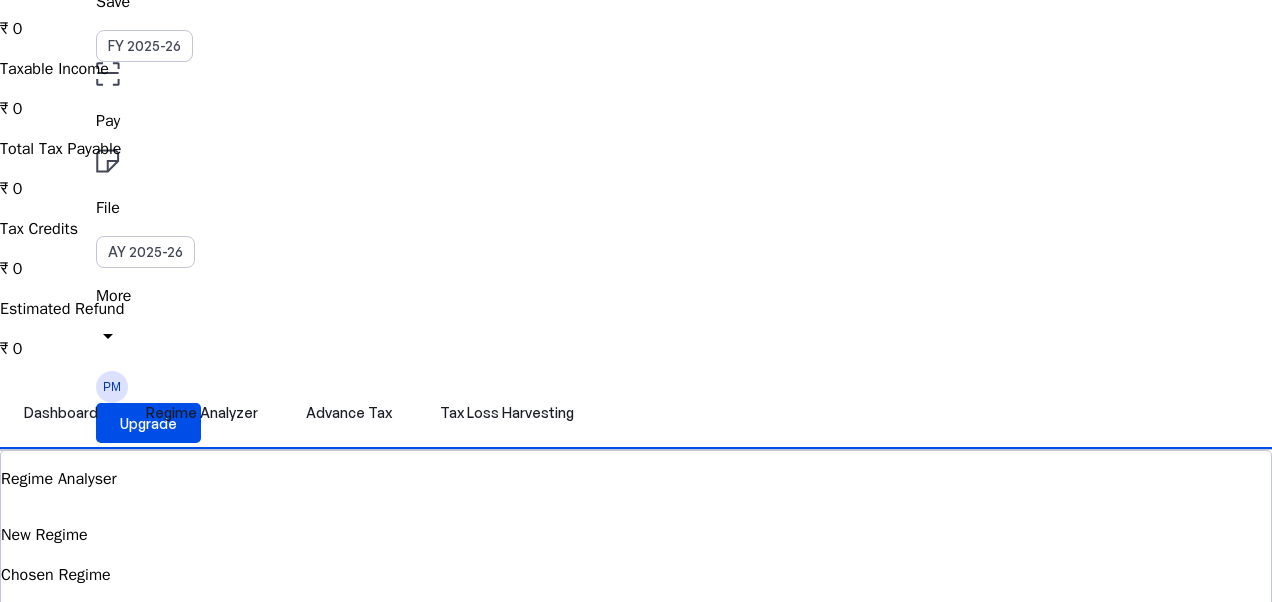 scroll, scrollTop: 0, scrollLeft: 0, axis: both 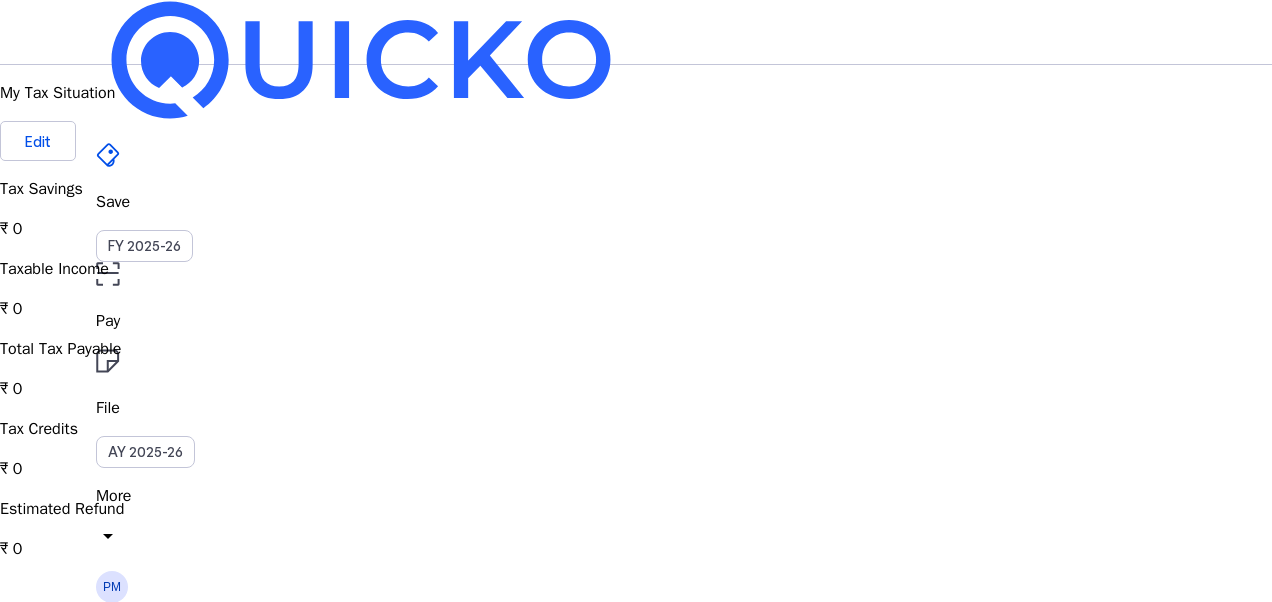 click on "arrow_drop_down" at bounding box center (108, 536) 